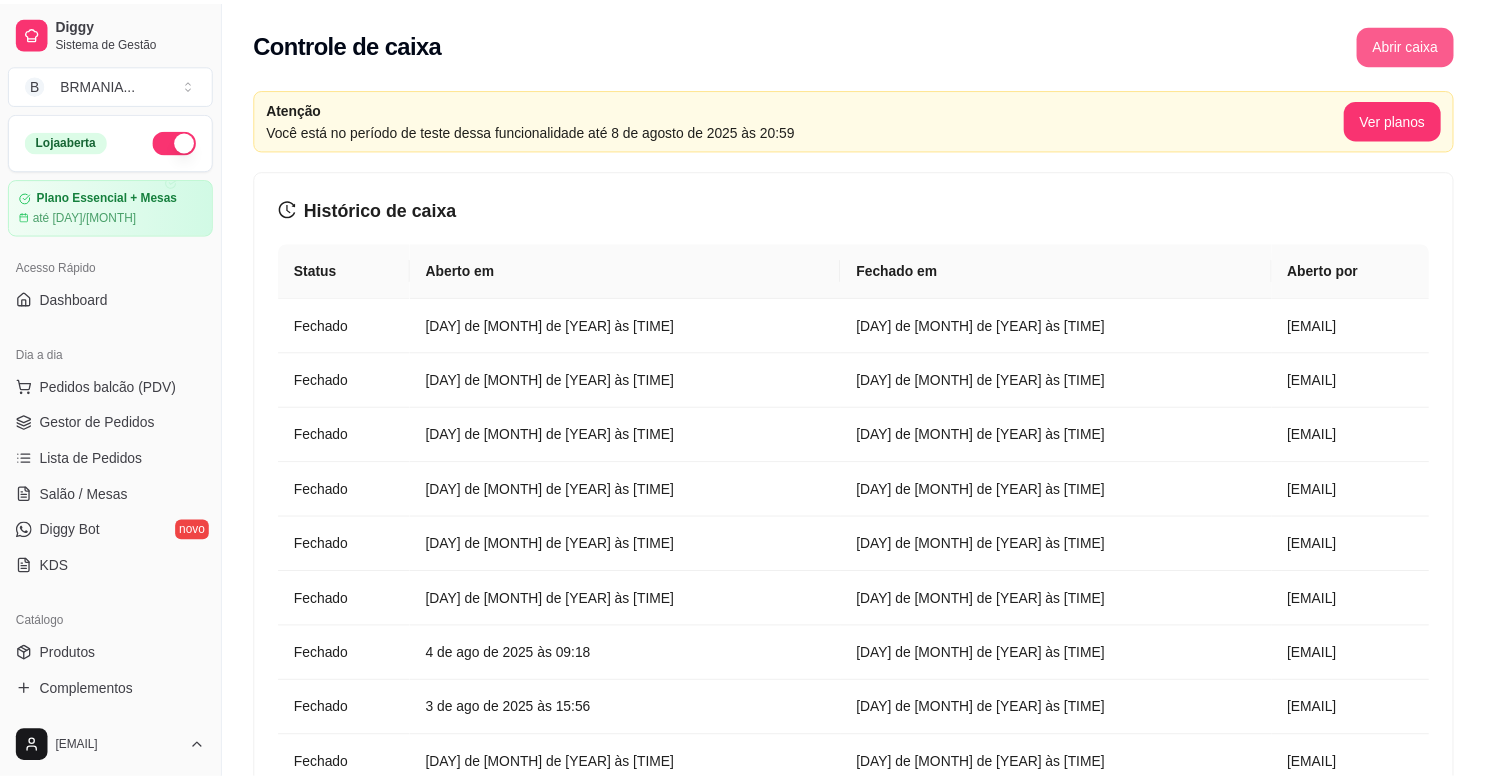 scroll, scrollTop: 0, scrollLeft: 0, axis: both 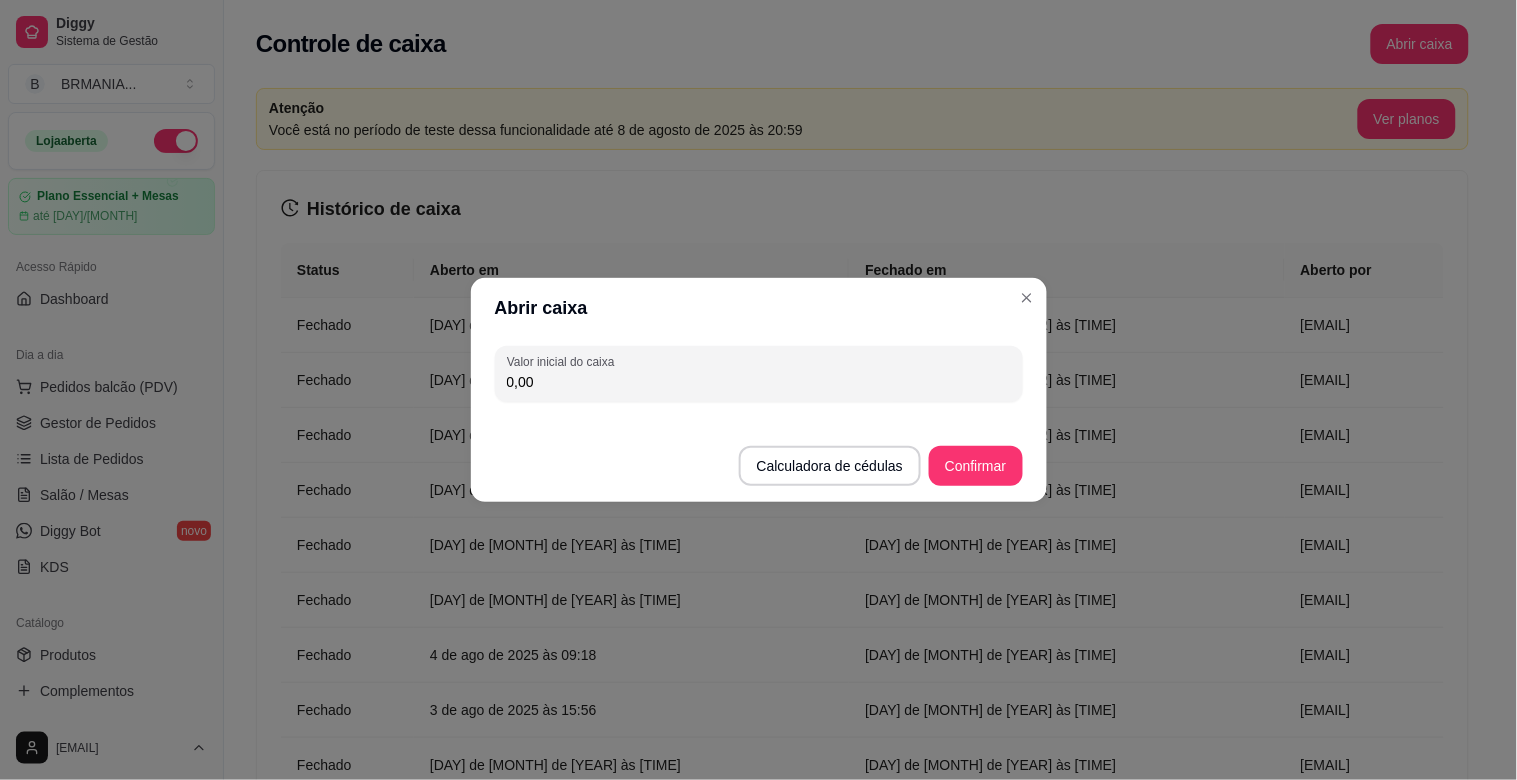 click on "0,00" at bounding box center (759, 382) 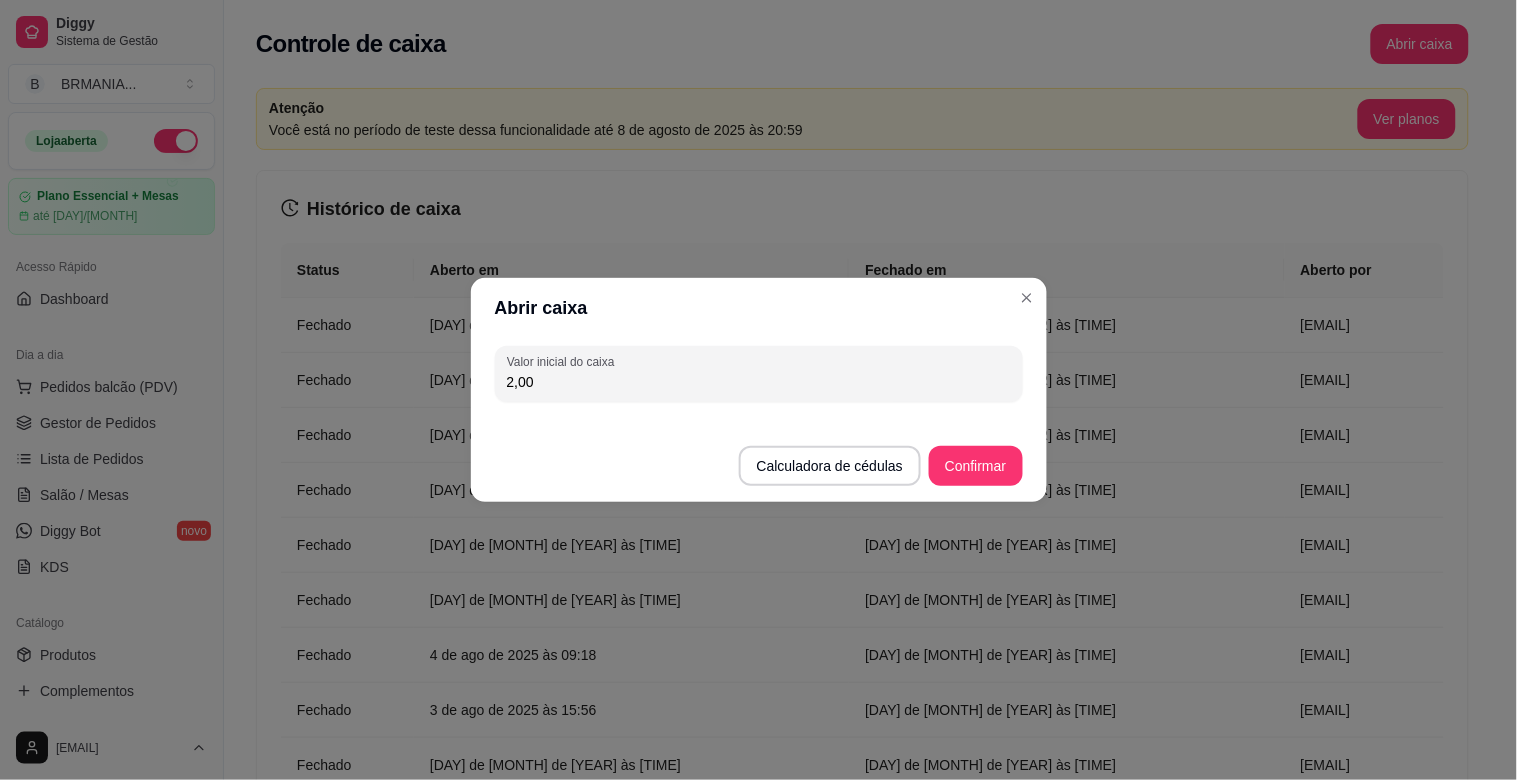 click on "Valor inicial do caixa 2,00" at bounding box center (759, 374) 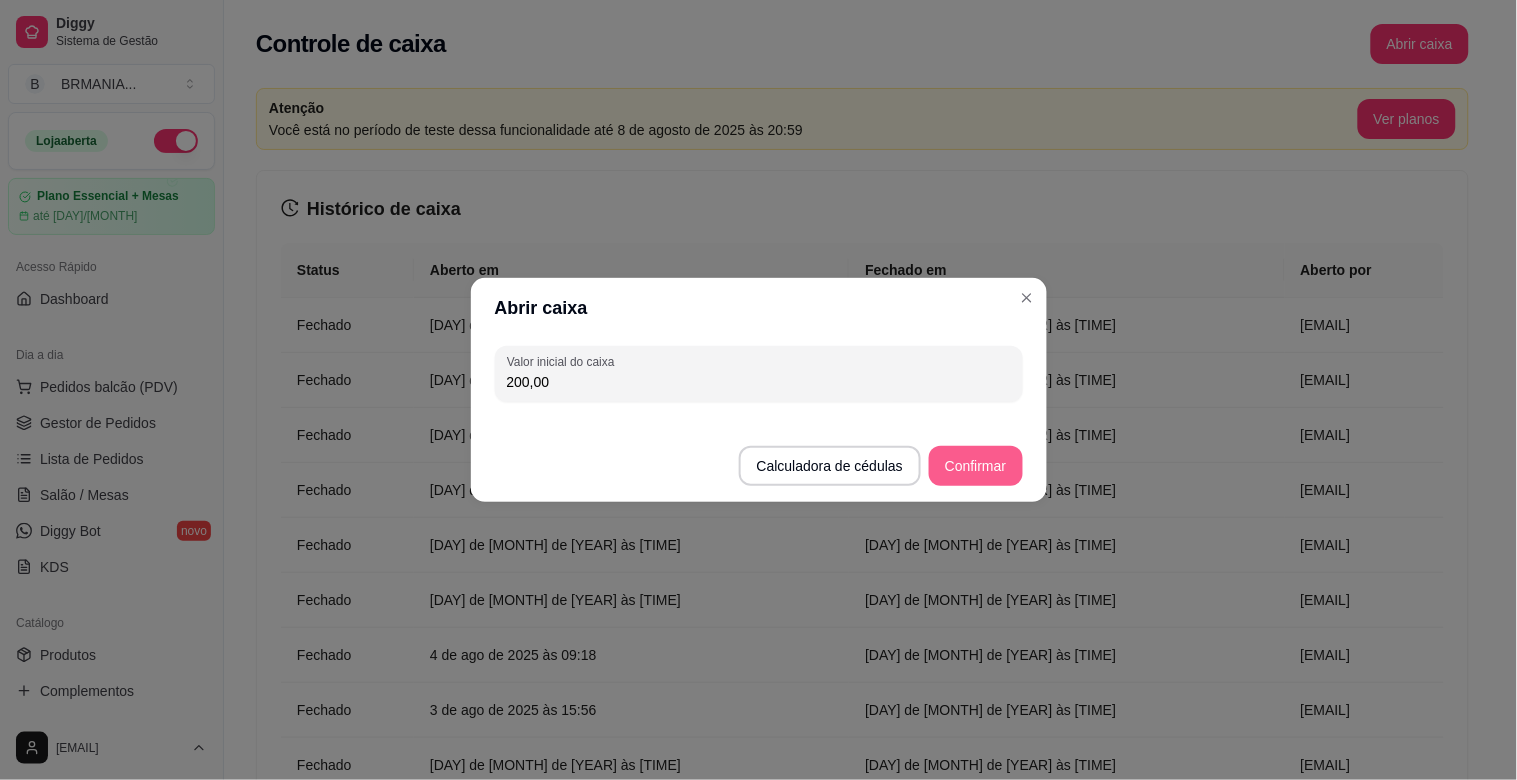 type on "200,00" 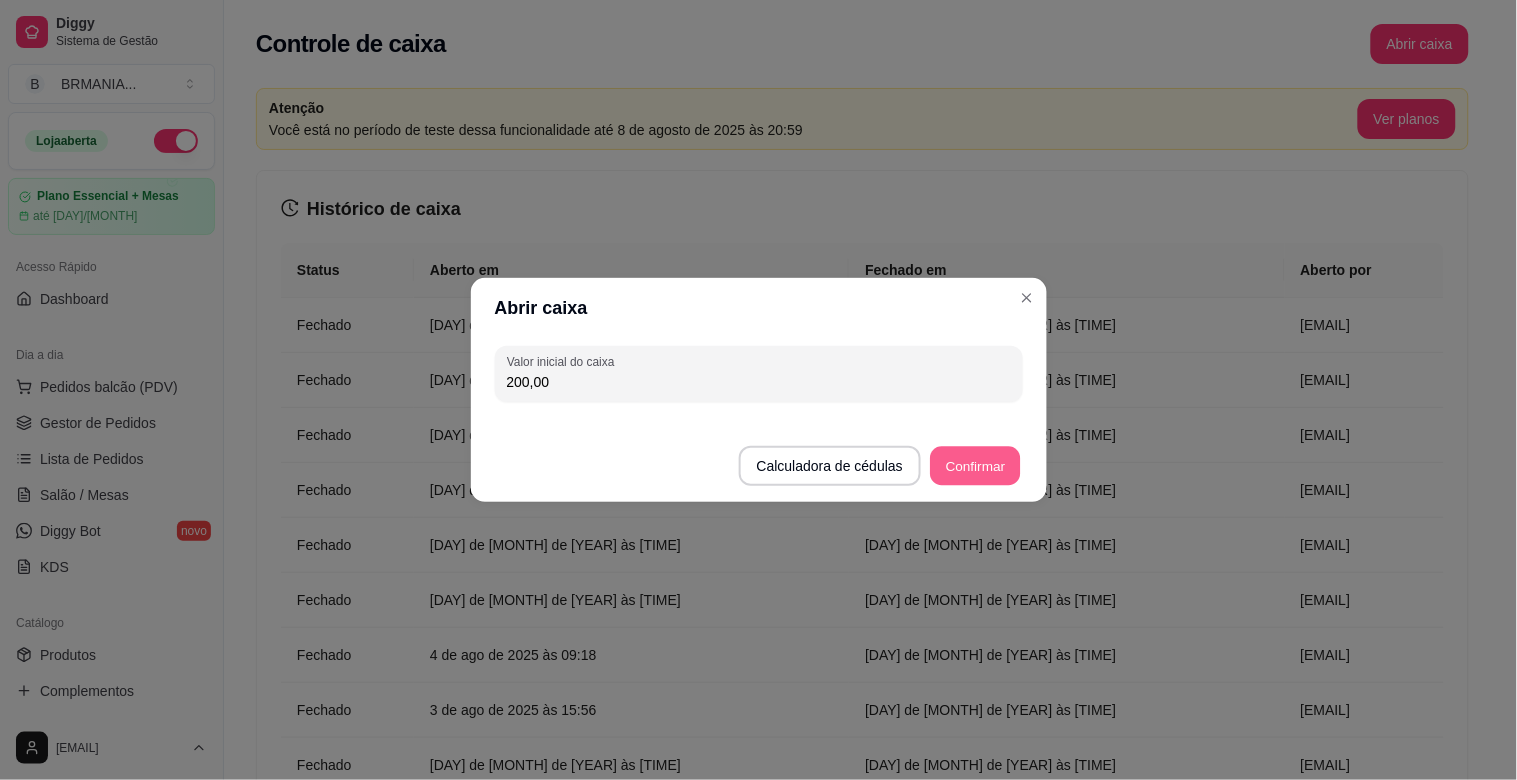 click on "Confirmar" at bounding box center (975, 466) 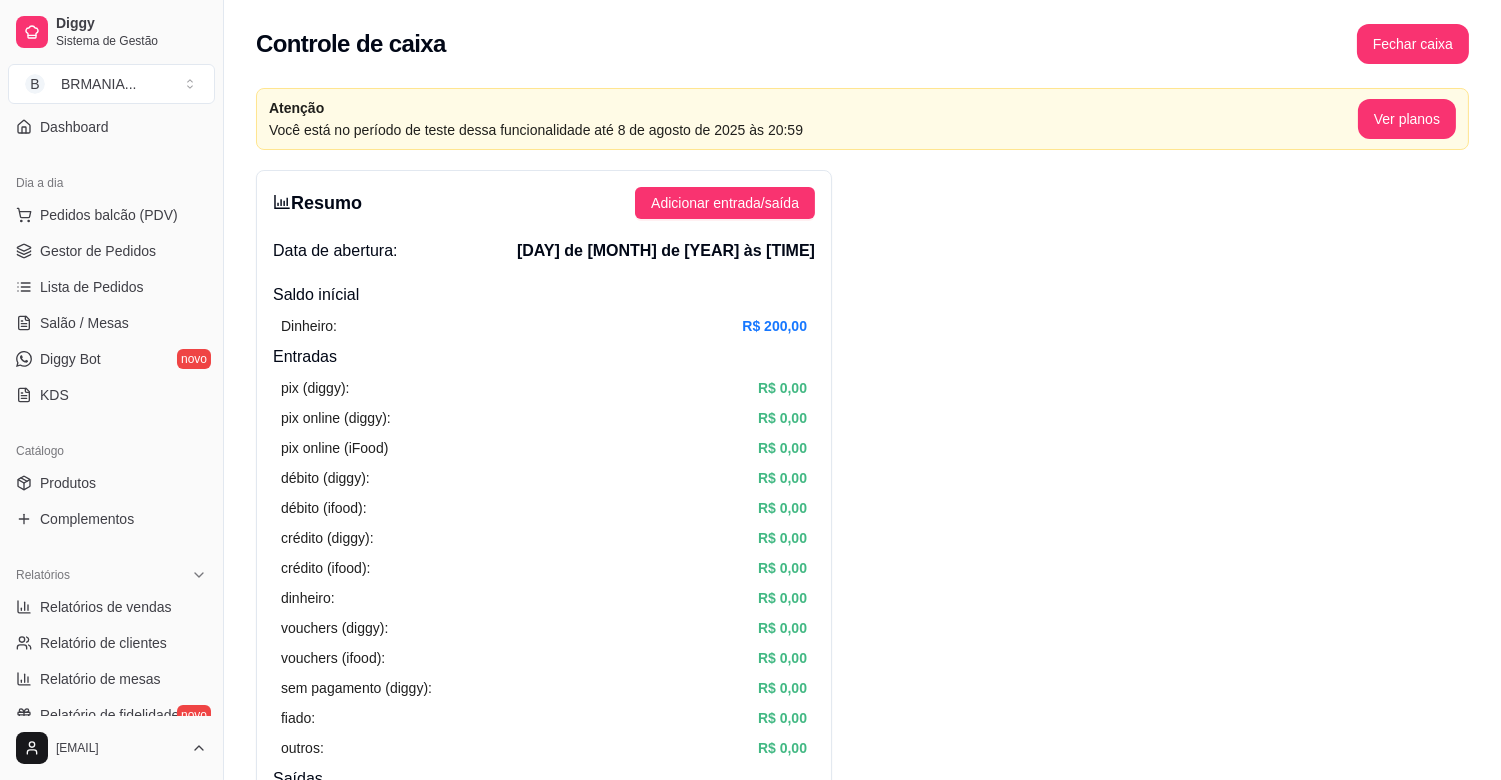scroll, scrollTop: 174, scrollLeft: 0, axis: vertical 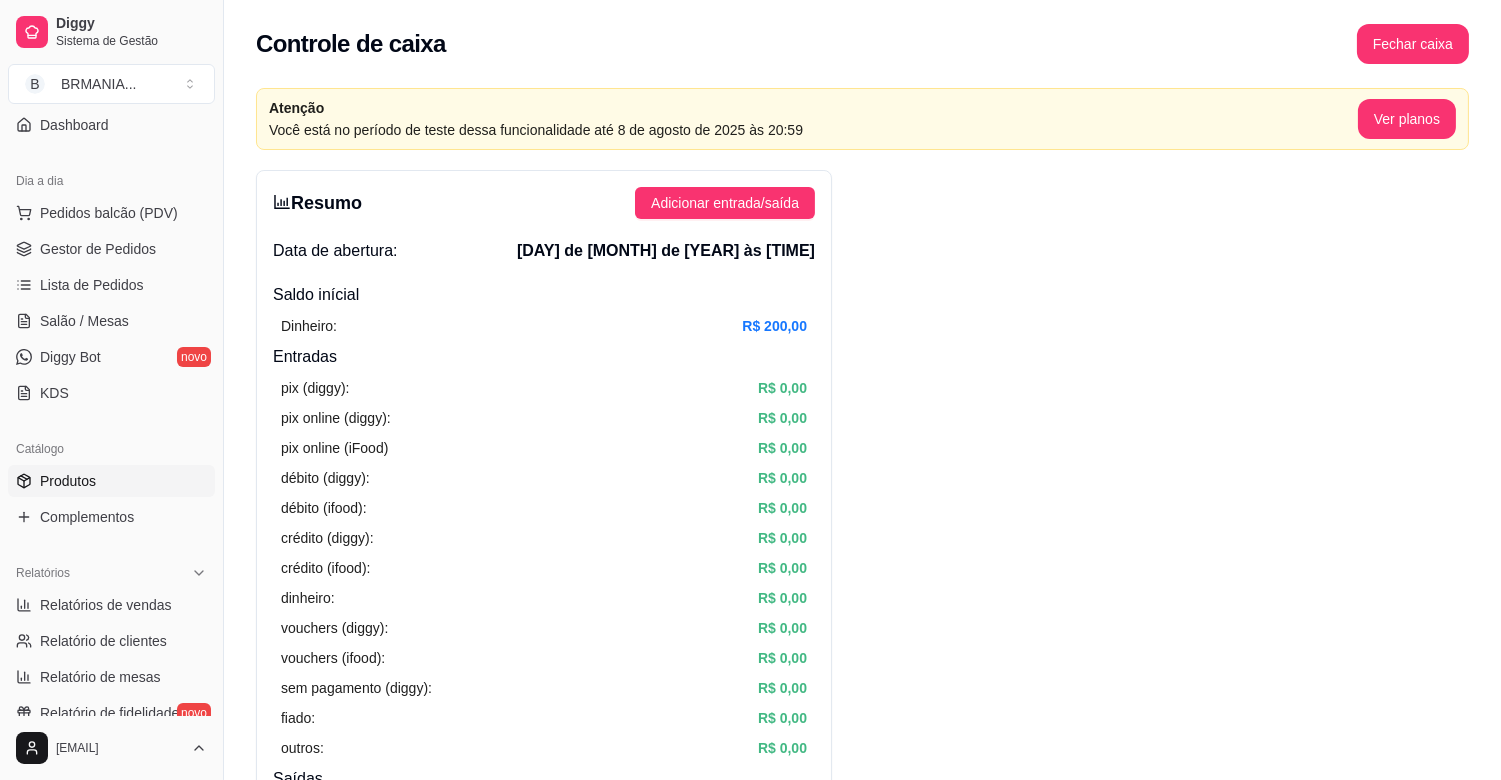 drag, startPoint x: 80, startPoint y: 502, endPoint x: 87, endPoint y: 491, distance: 13.038404 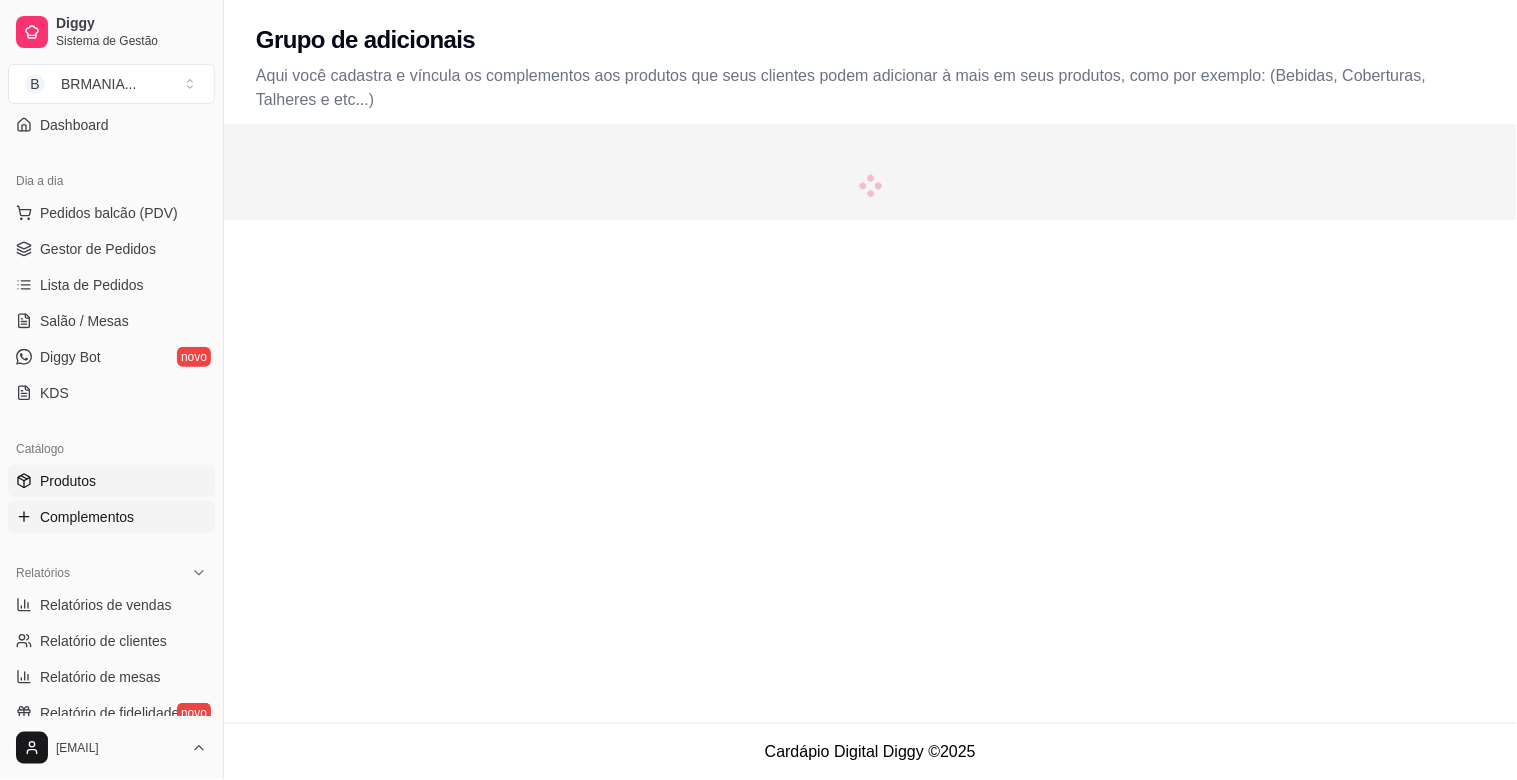 click on "Produtos" at bounding box center (68, 481) 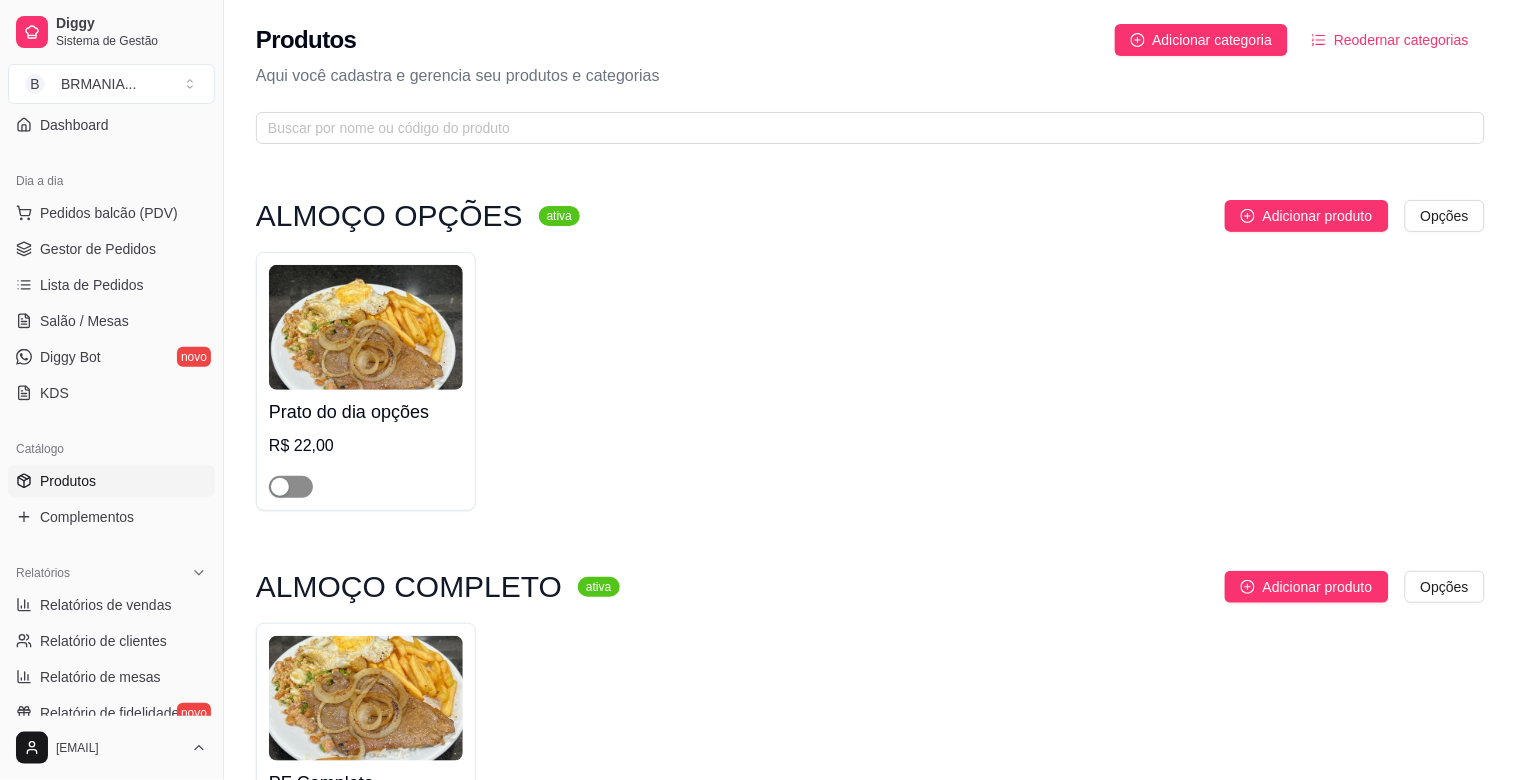 click at bounding box center (291, 487) 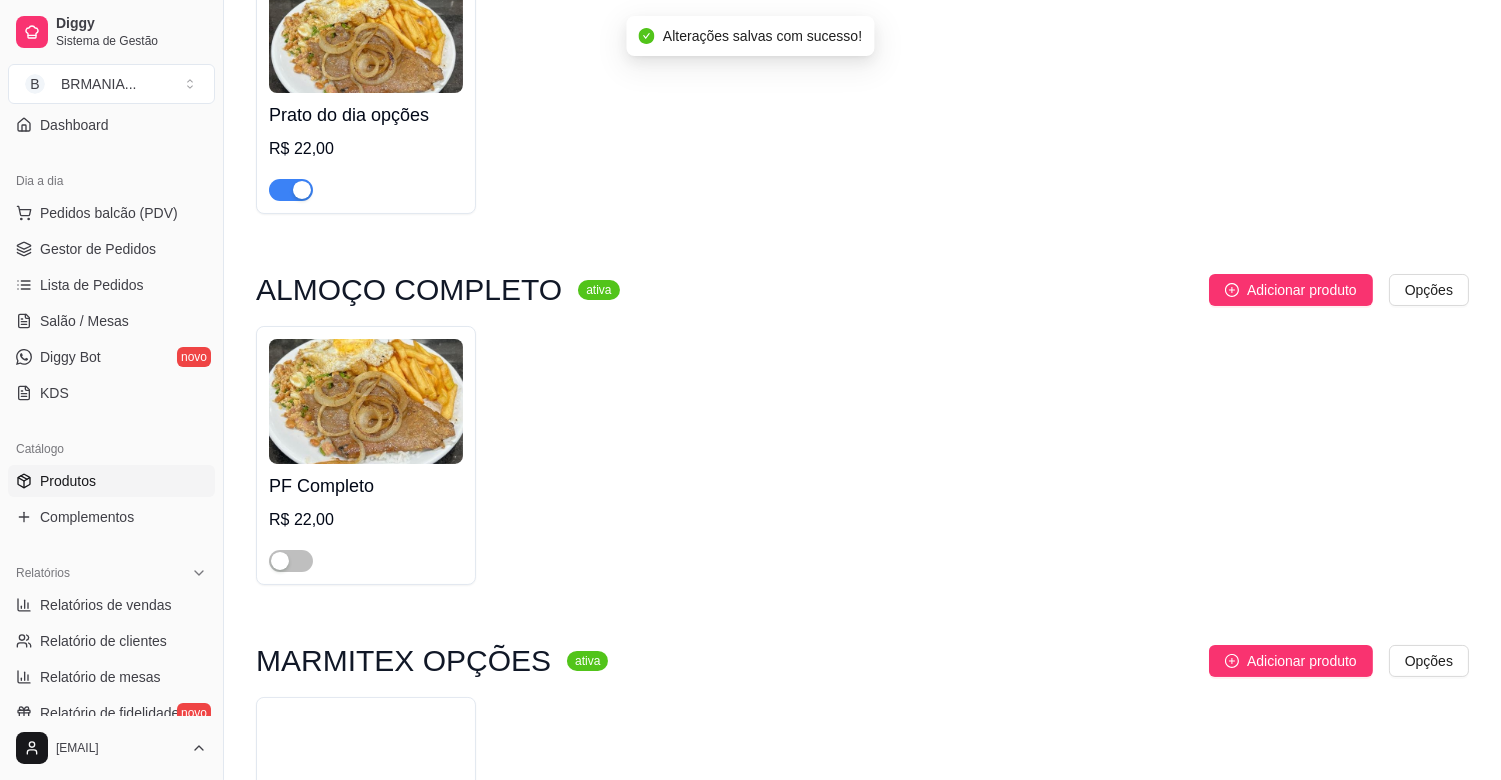 scroll, scrollTop: 433, scrollLeft: 0, axis: vertical 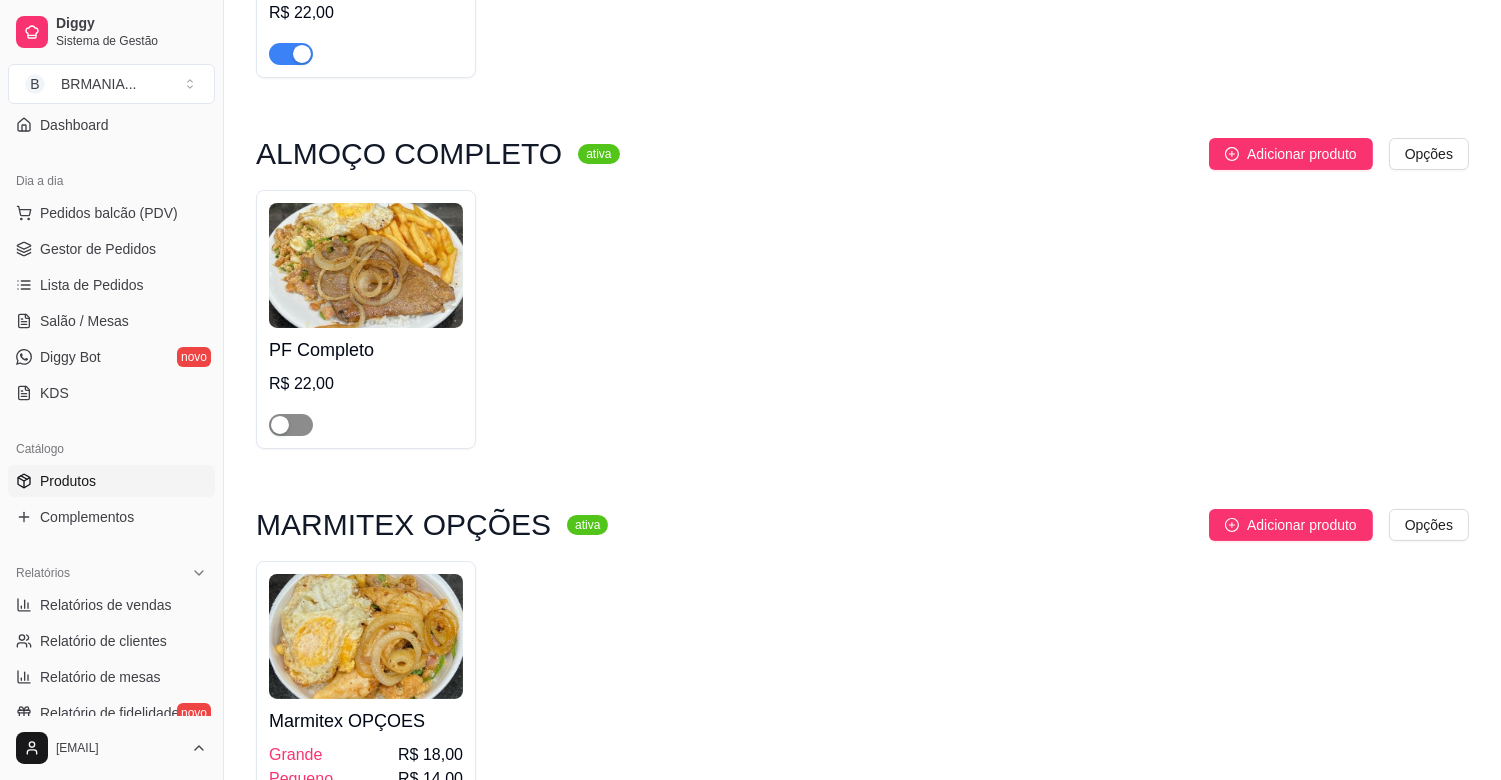 click at bounding box center (291, 425) 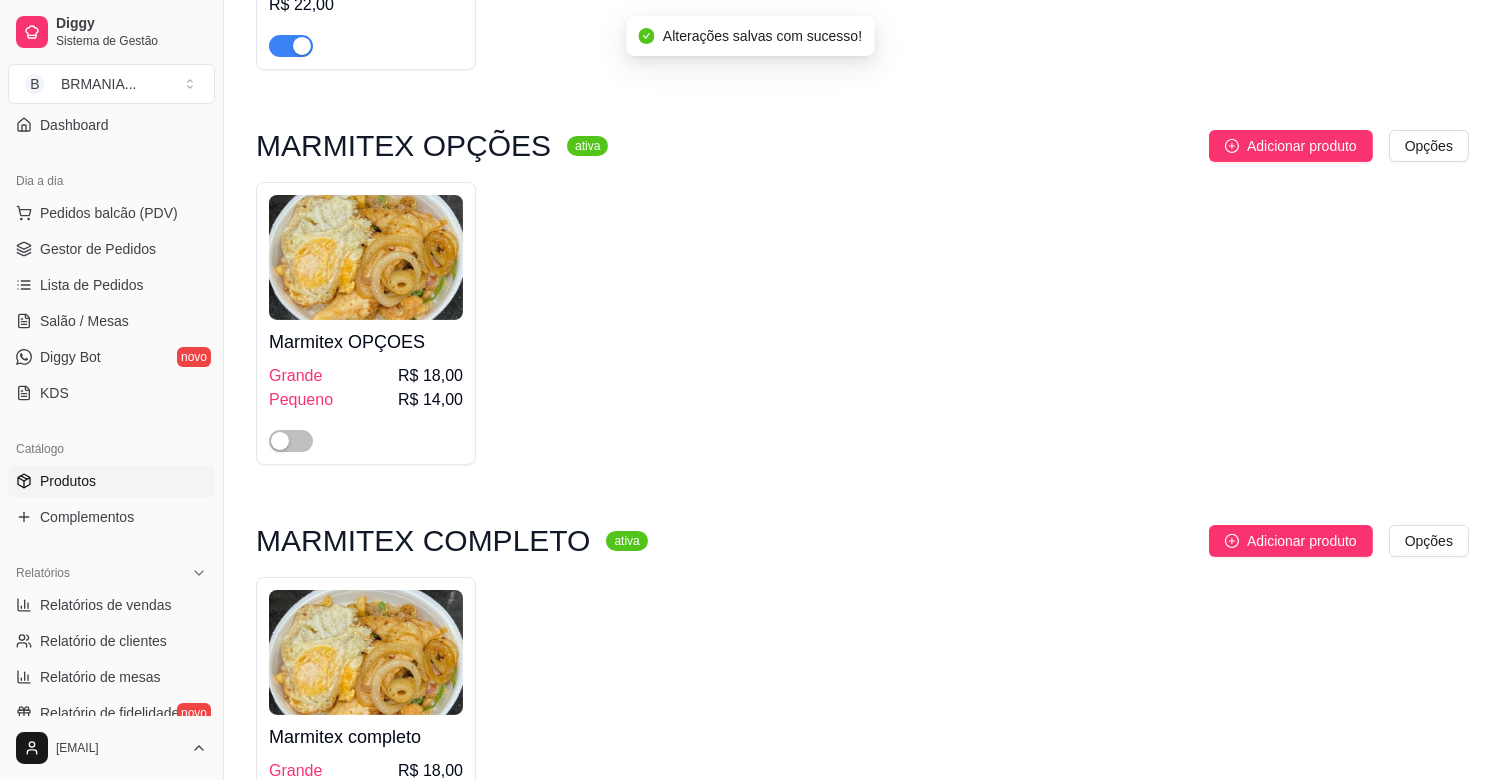 scroll, scrollTop: 1056, scrollLeft: 0, axis: vertical 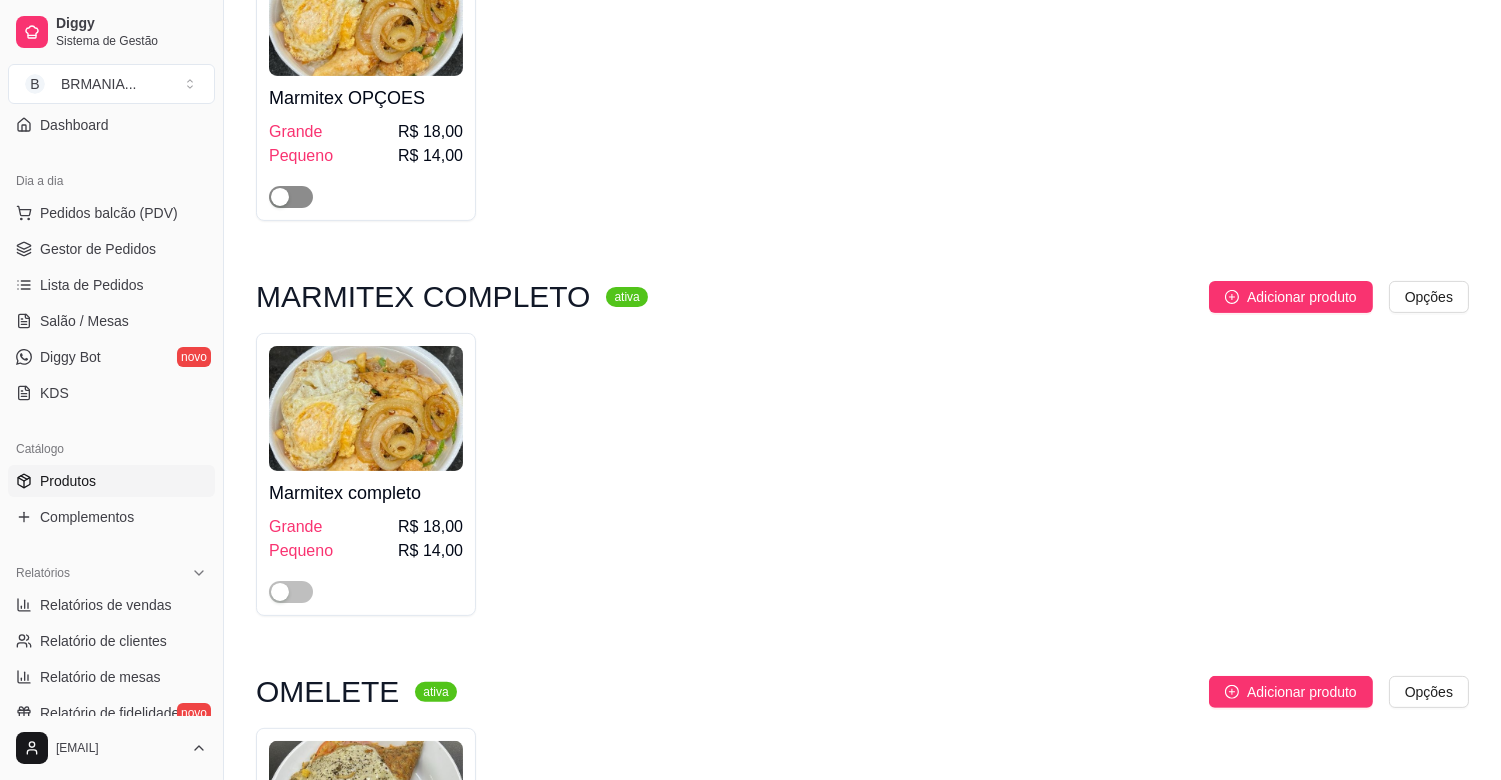 click at bounding box center [291, 197] 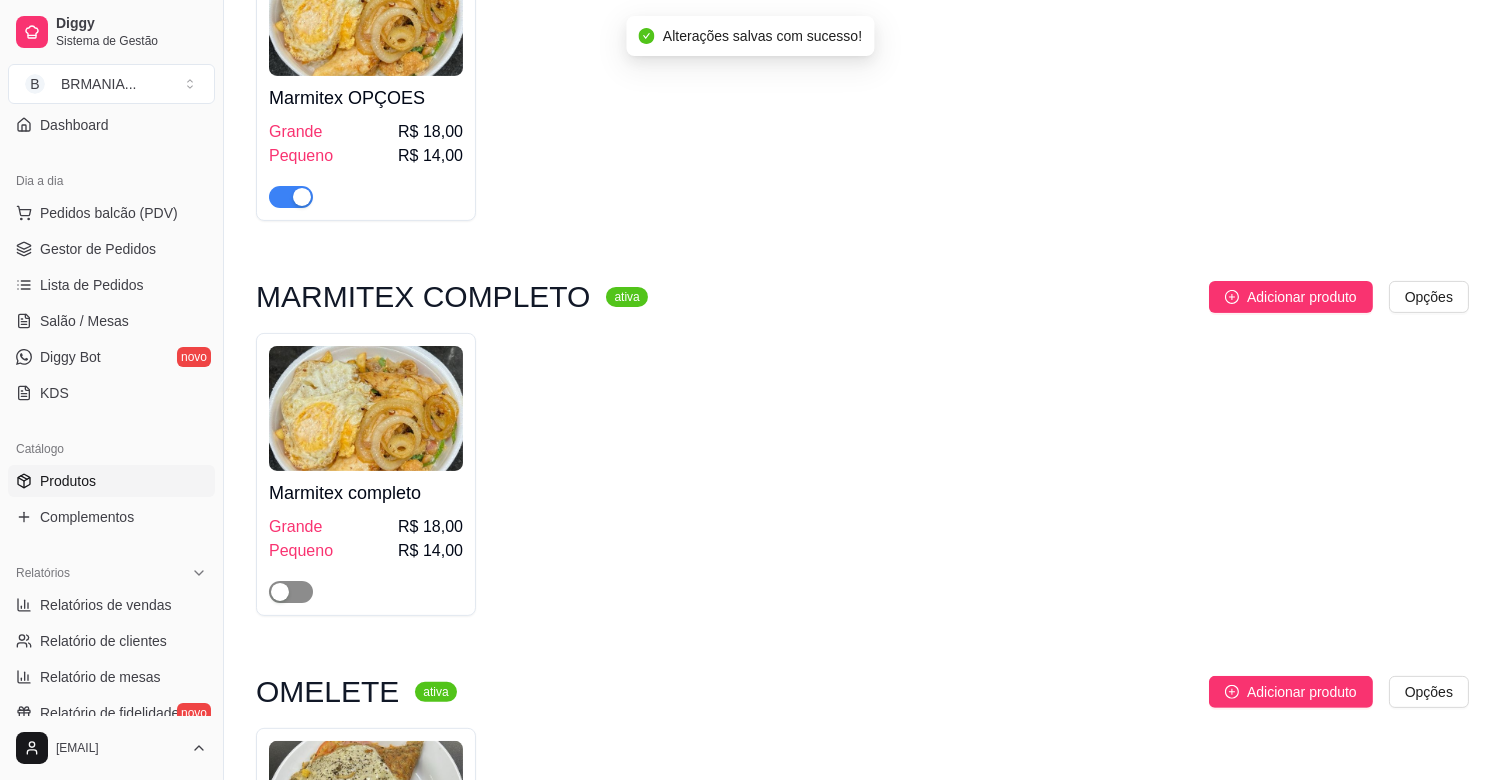 click at bounding box center [291, 592] 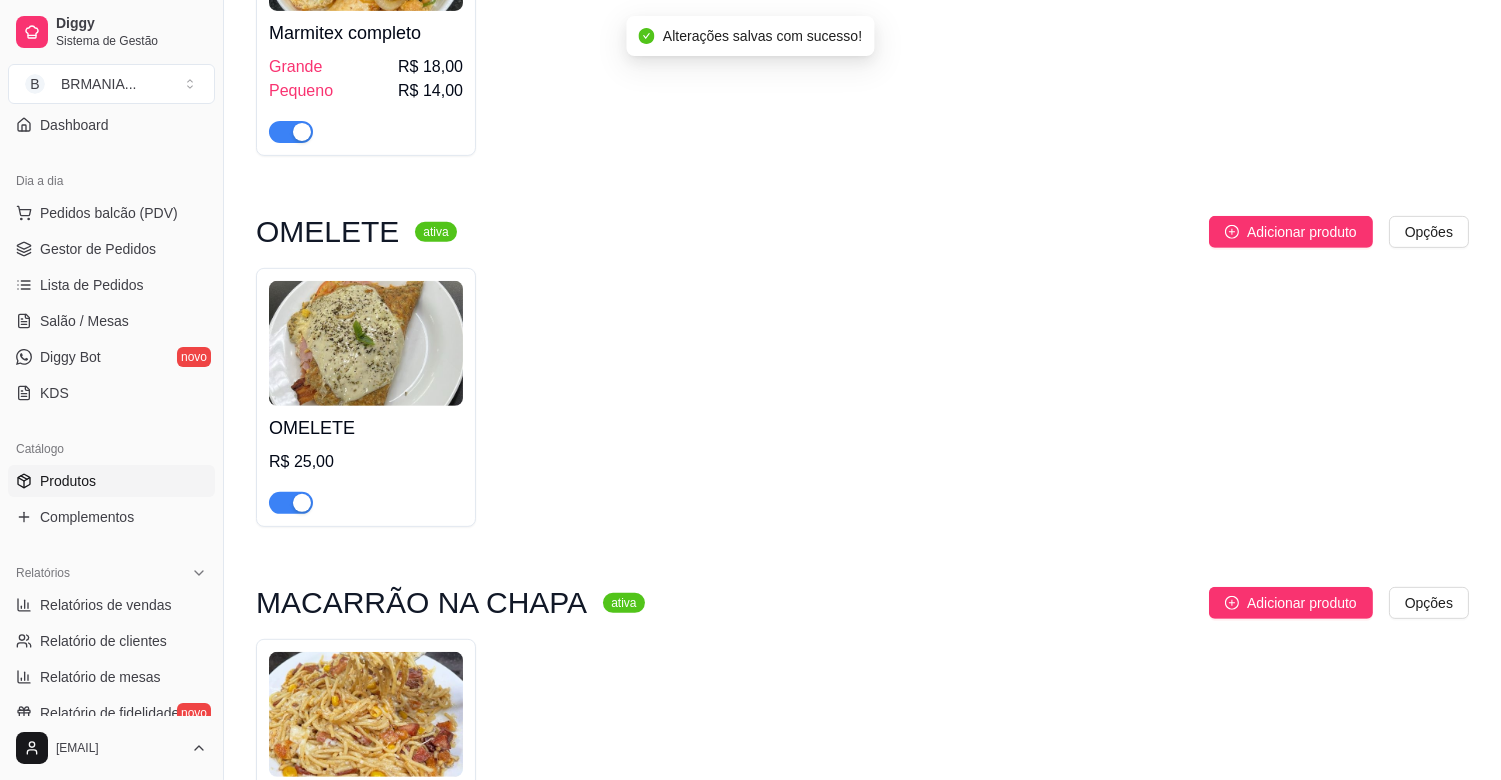 scroll, scrollTop: 1625, scrollLeft: 0, axis: vertical 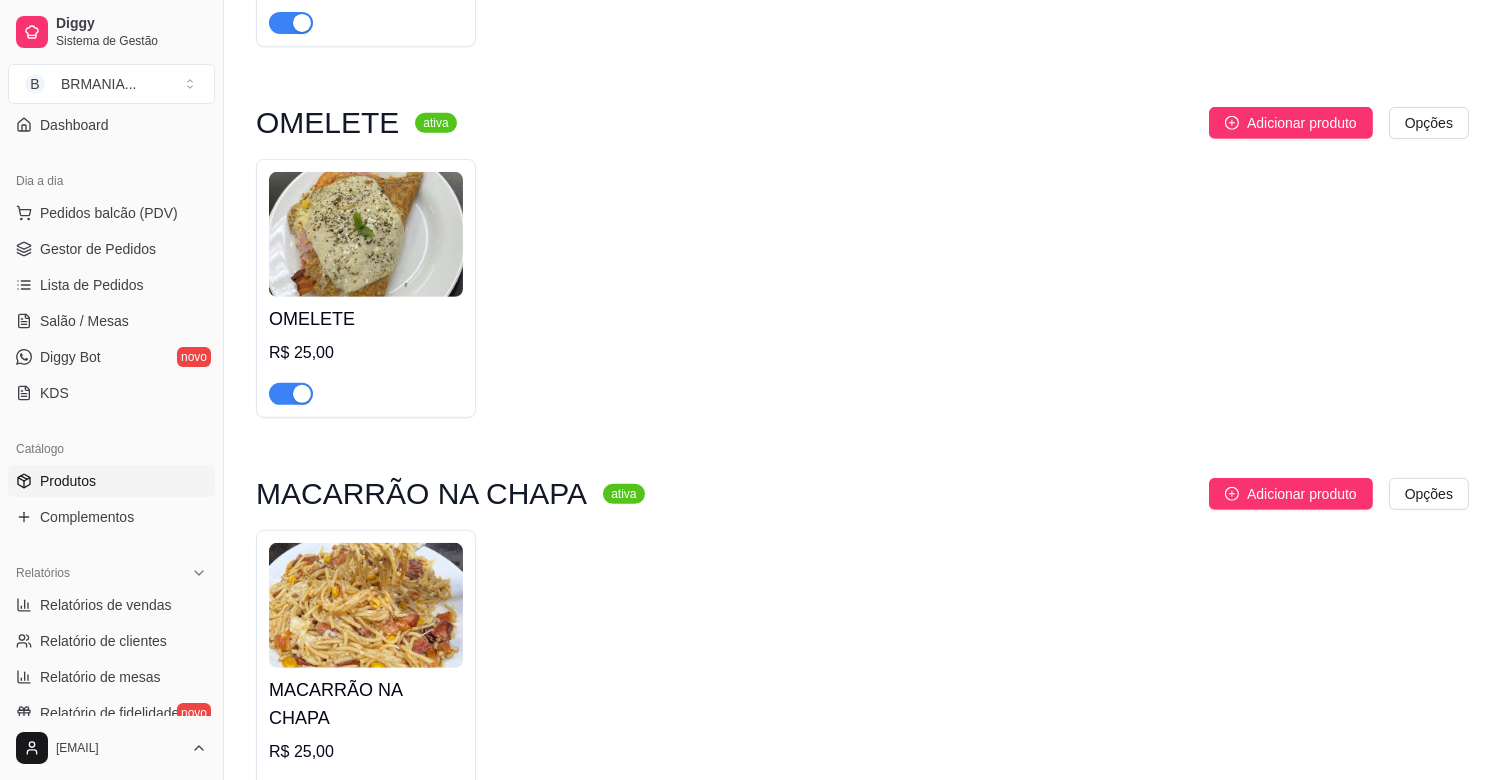 click at bounding box center [302, 394] 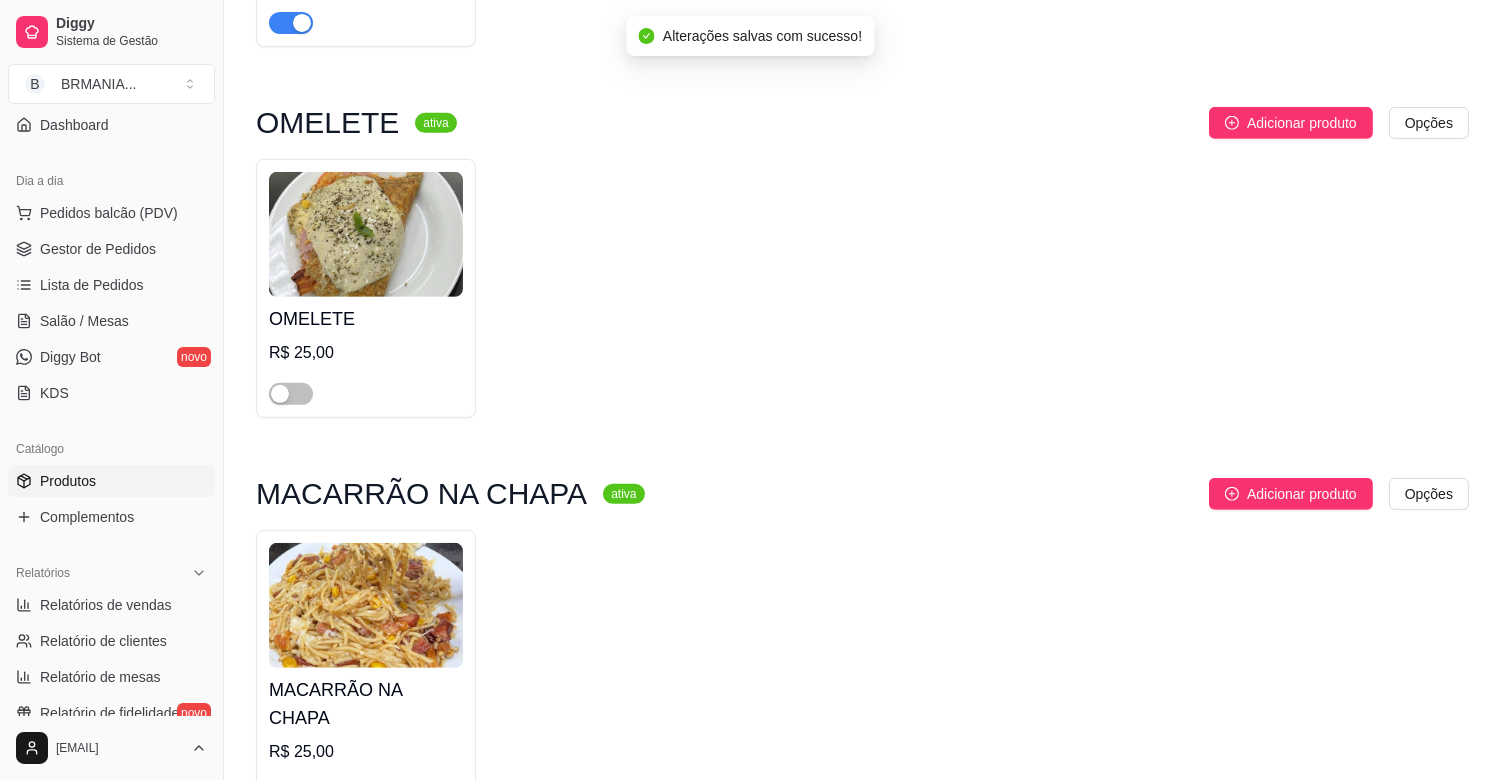 click at bounding box center [302, 793] 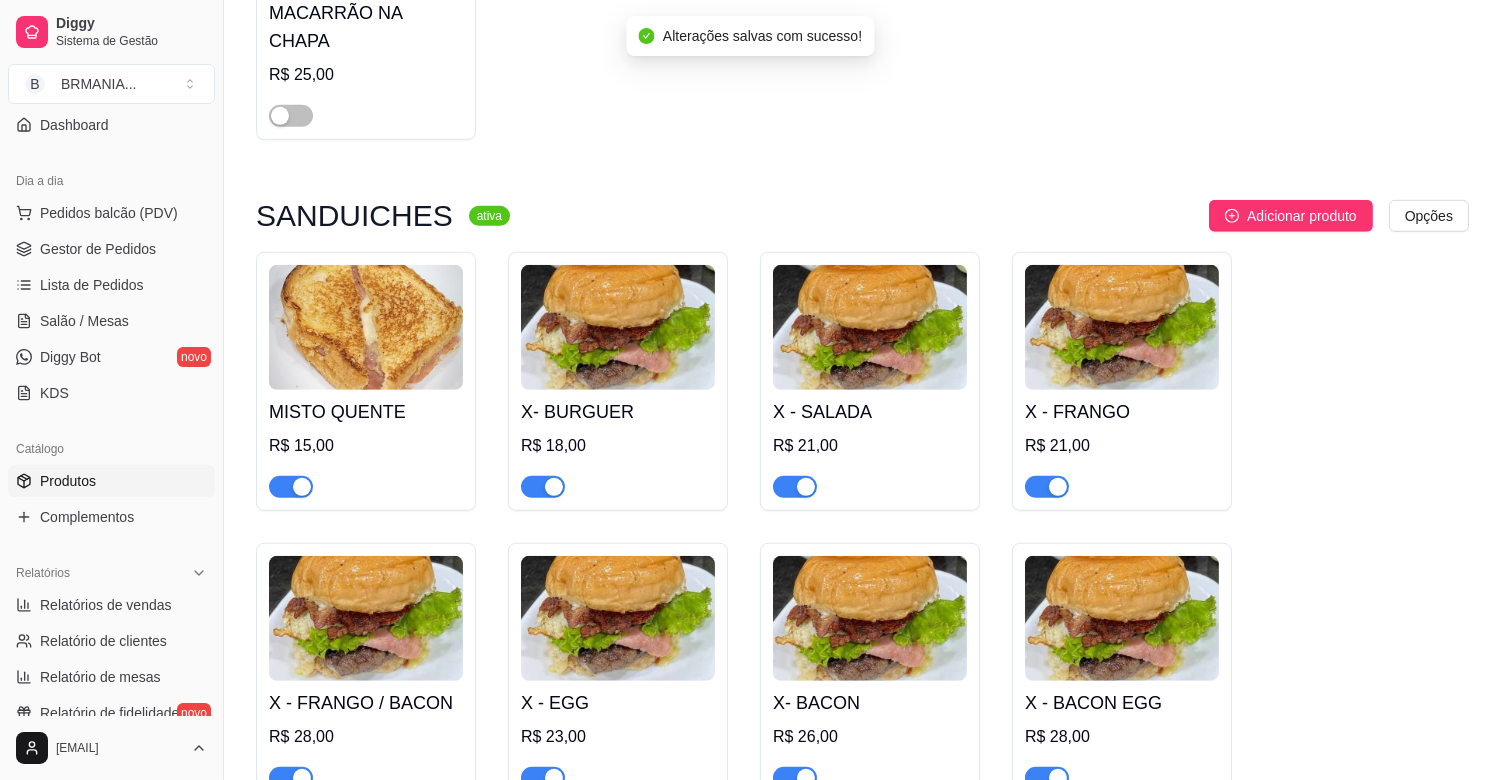 scroll, scrollTop: 2411, scrollLeft: 0, axis: vertical 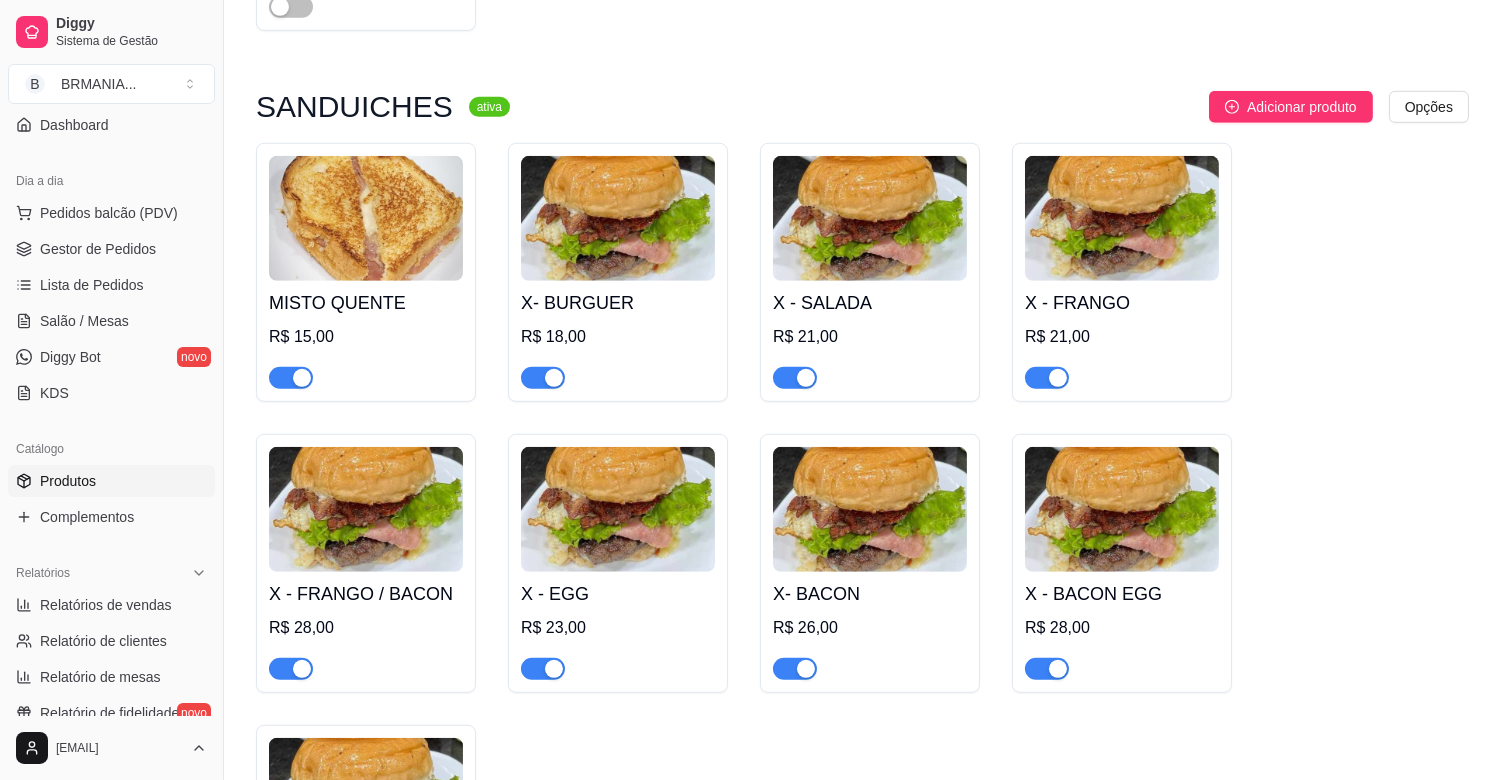 click at bounding box center (302, 378) 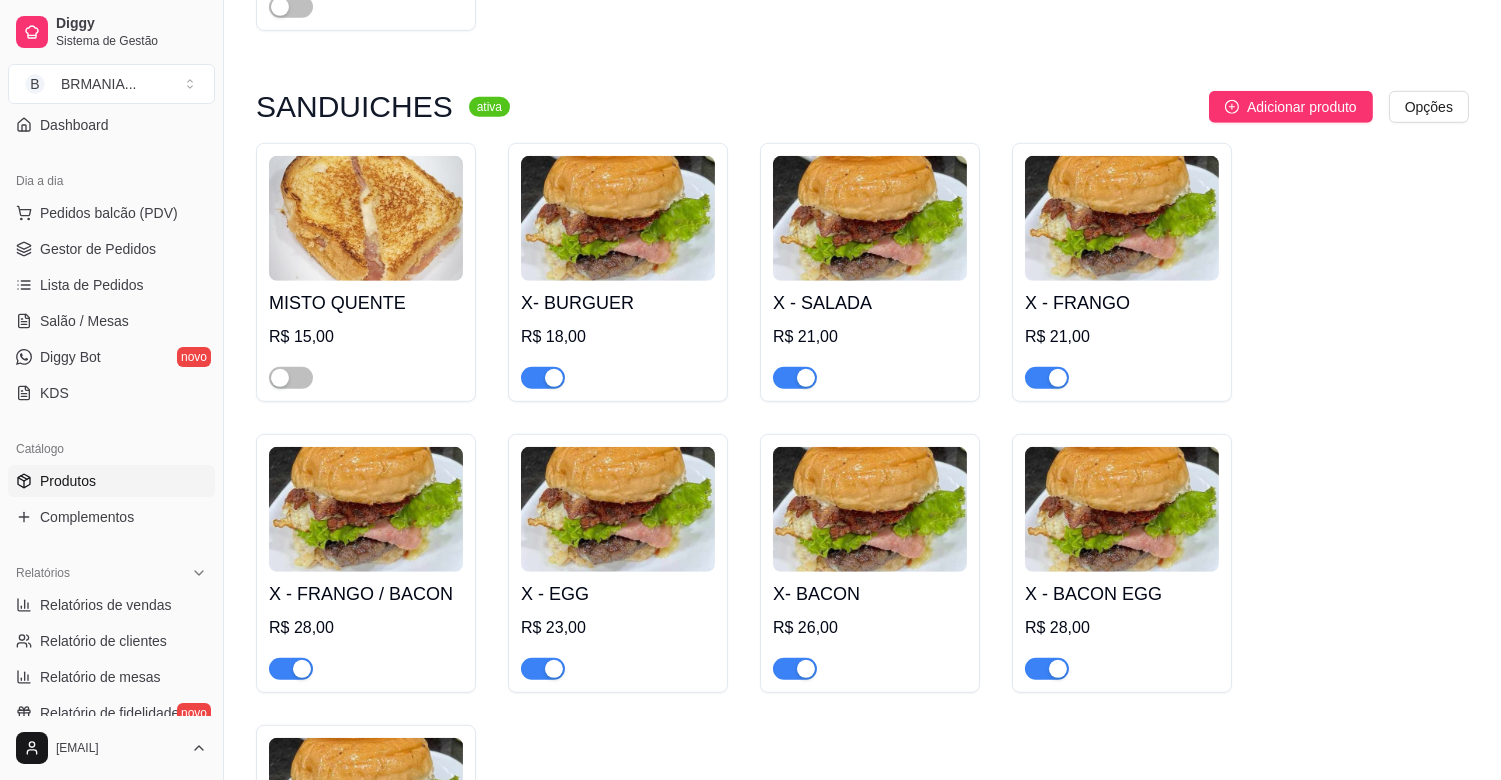 click at bounding box center [554, 378] 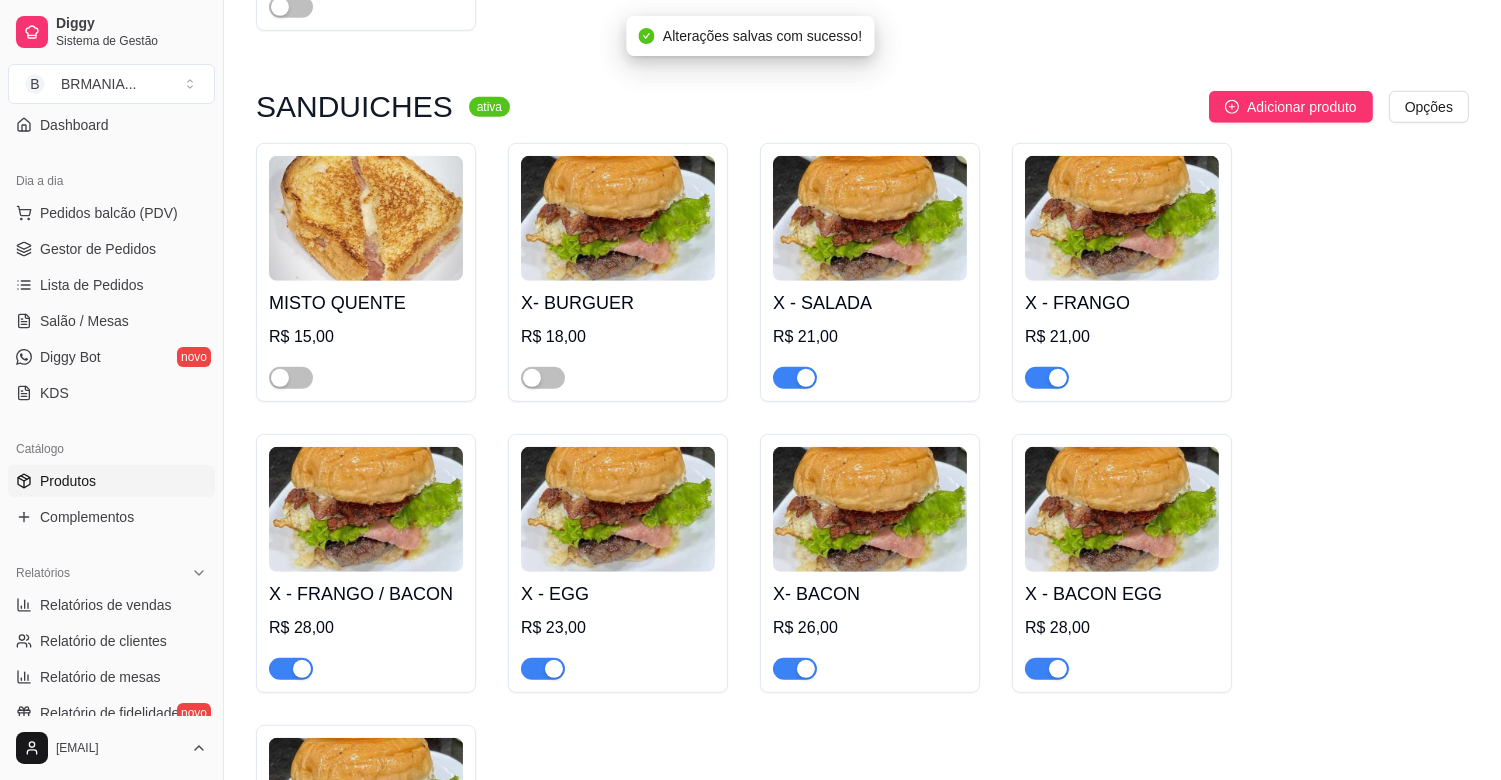 click at bounding box center [806, 378] 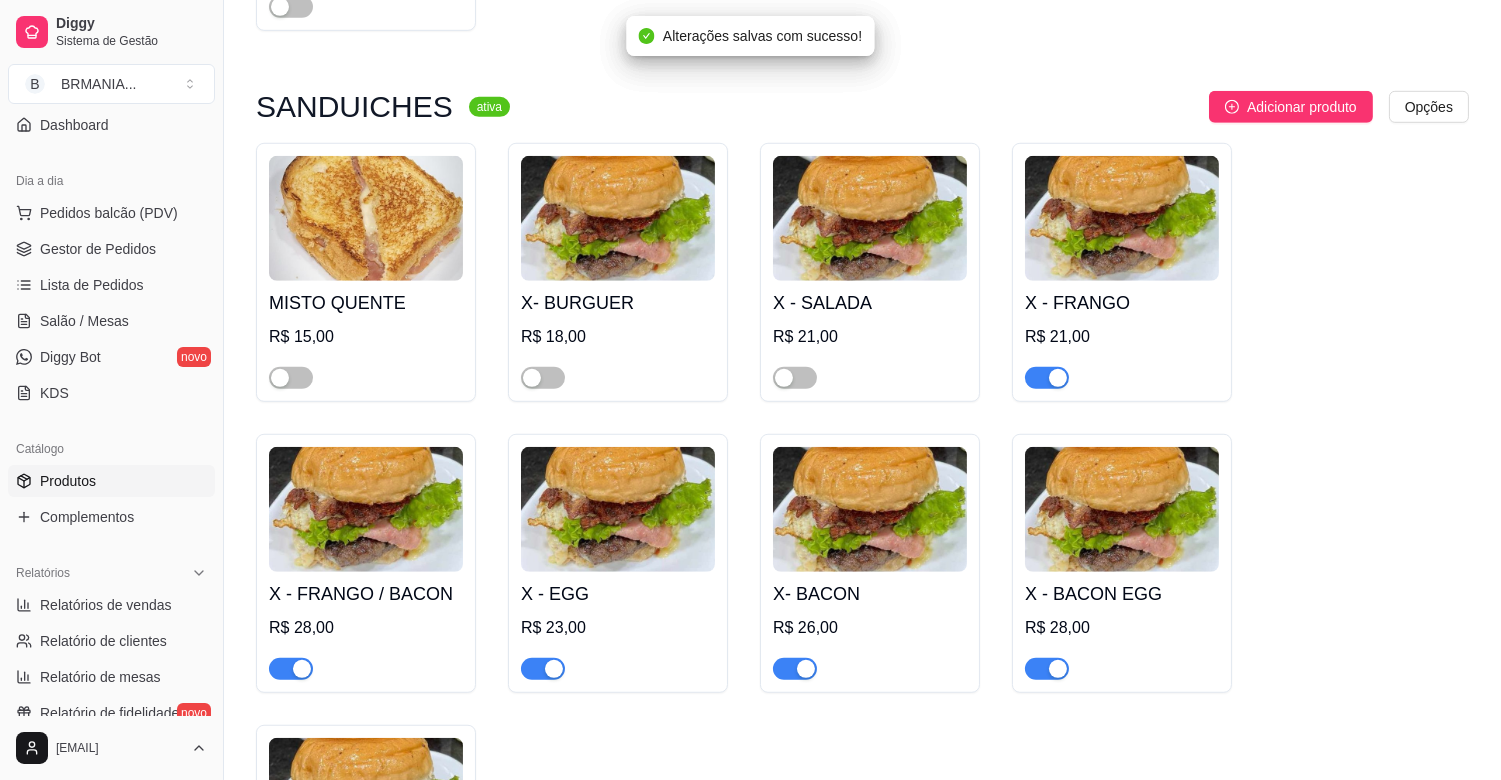 click at bounding box center (1058, 378) 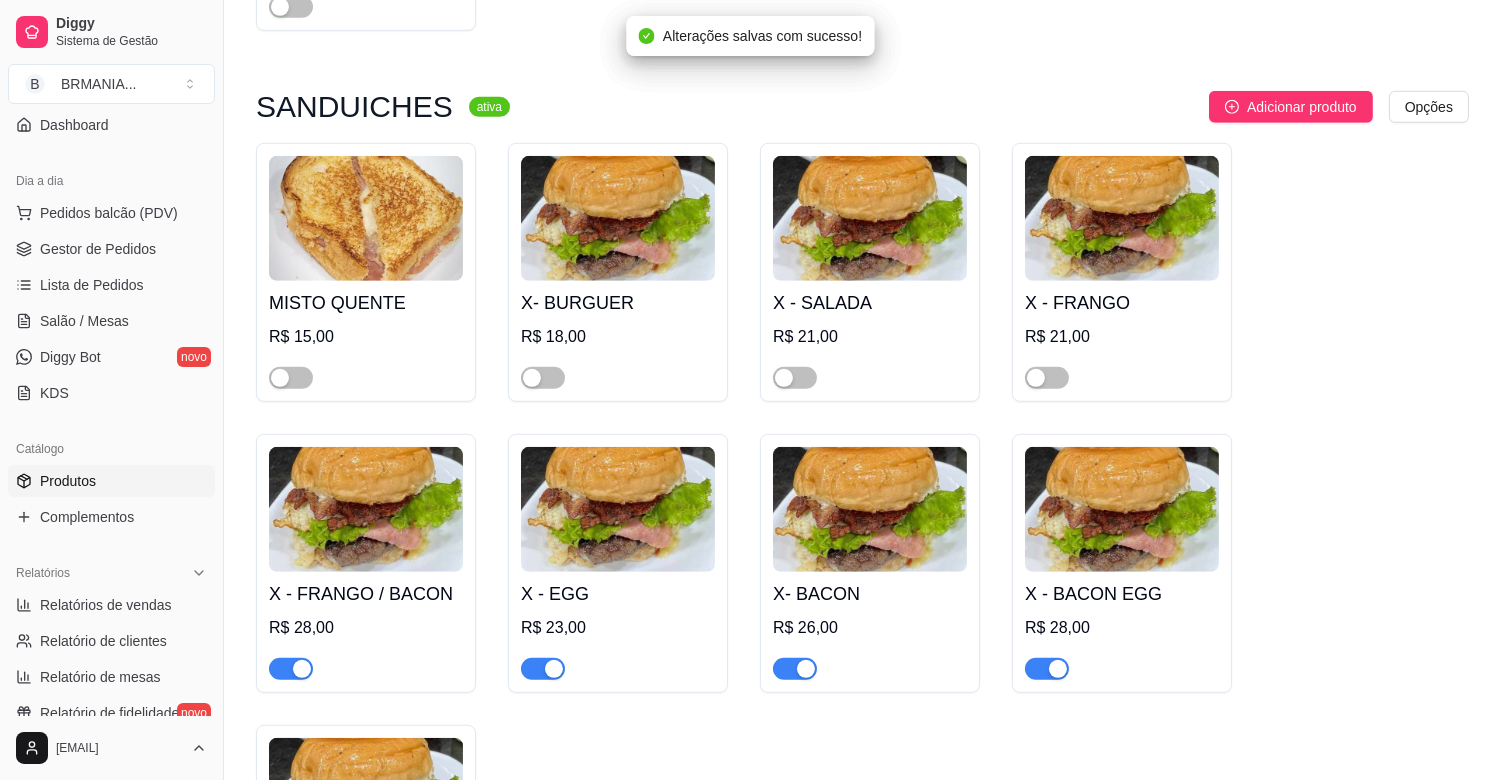 click at bounding box center [291, 669] 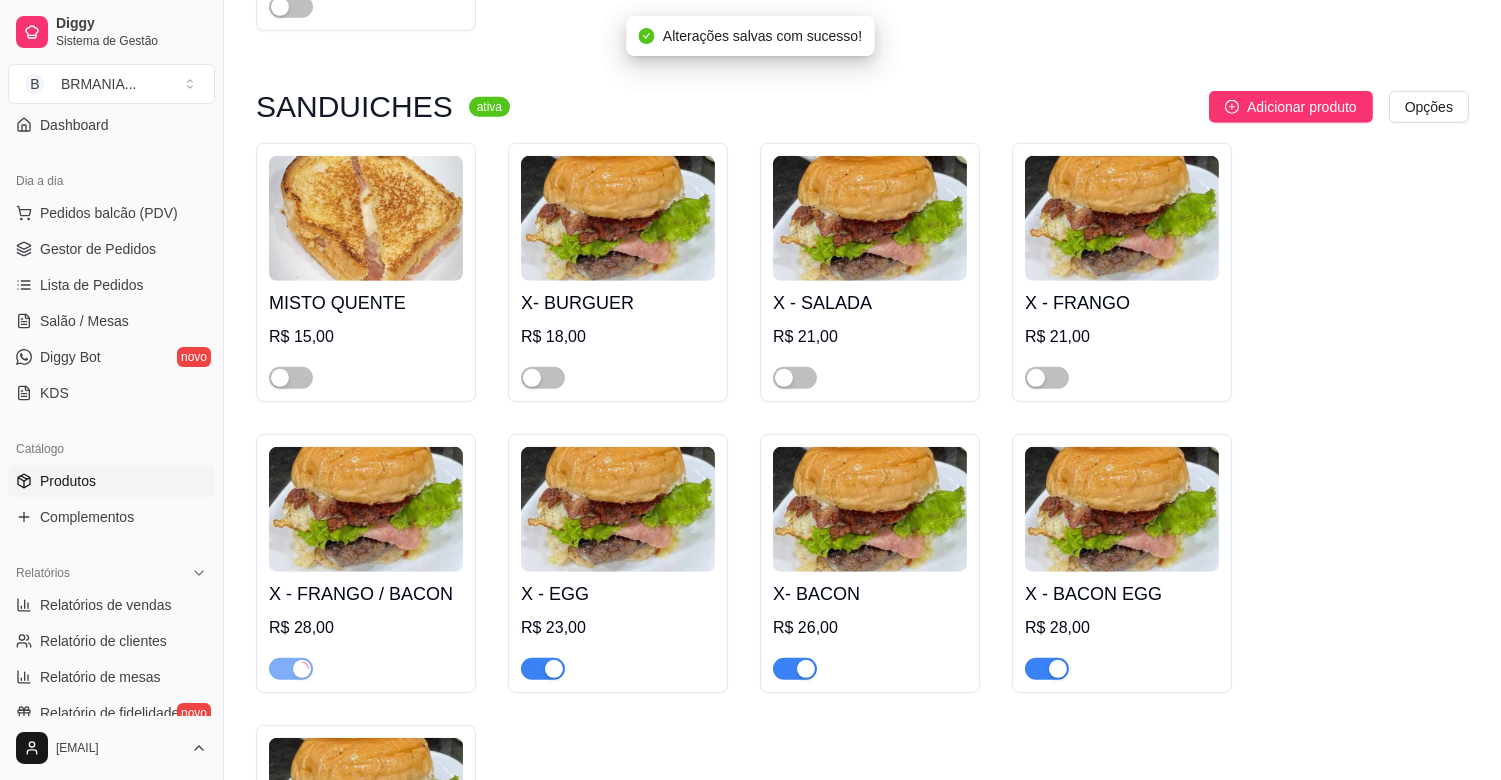 click at bounding box center [554, 669] 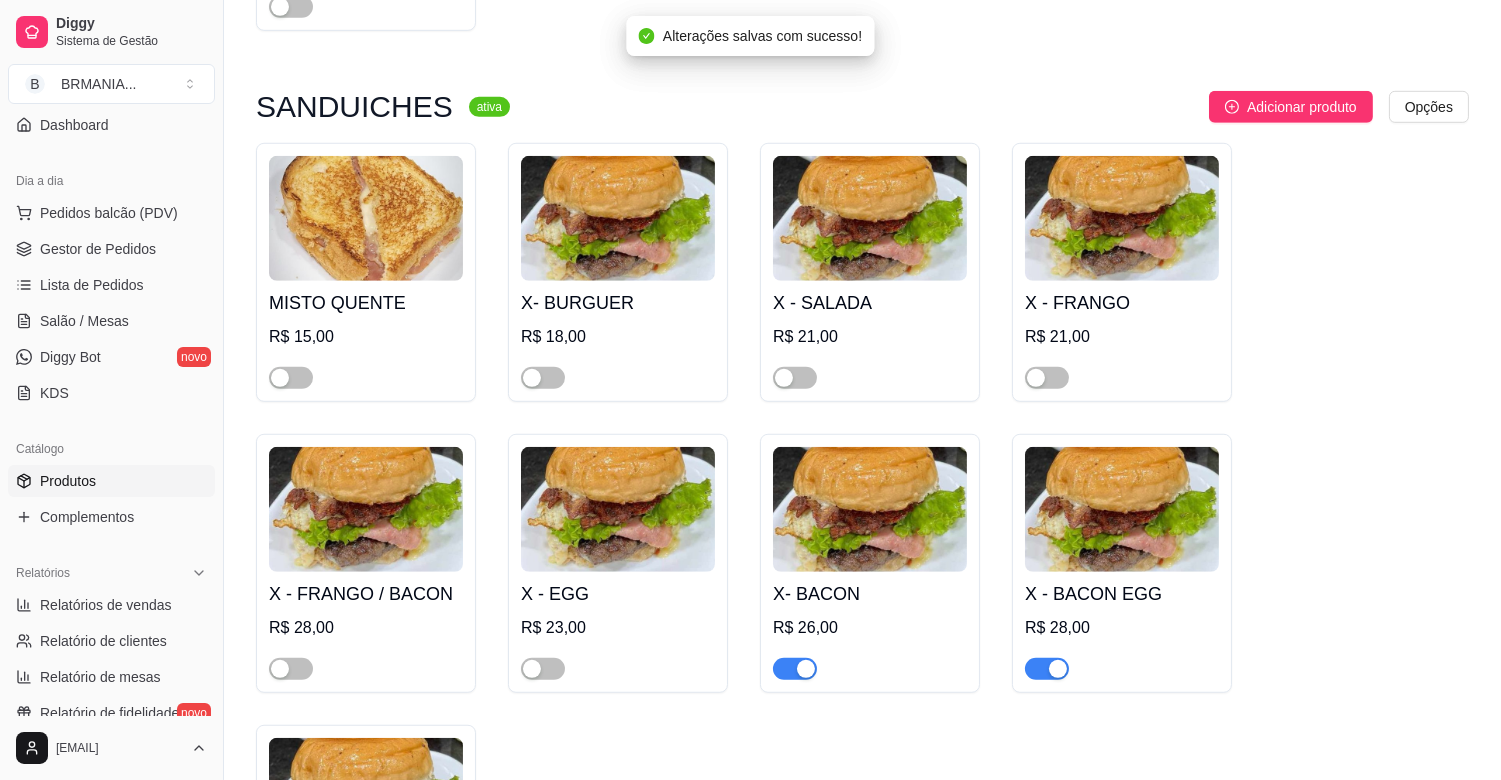 click at bounding box center [806, 669] 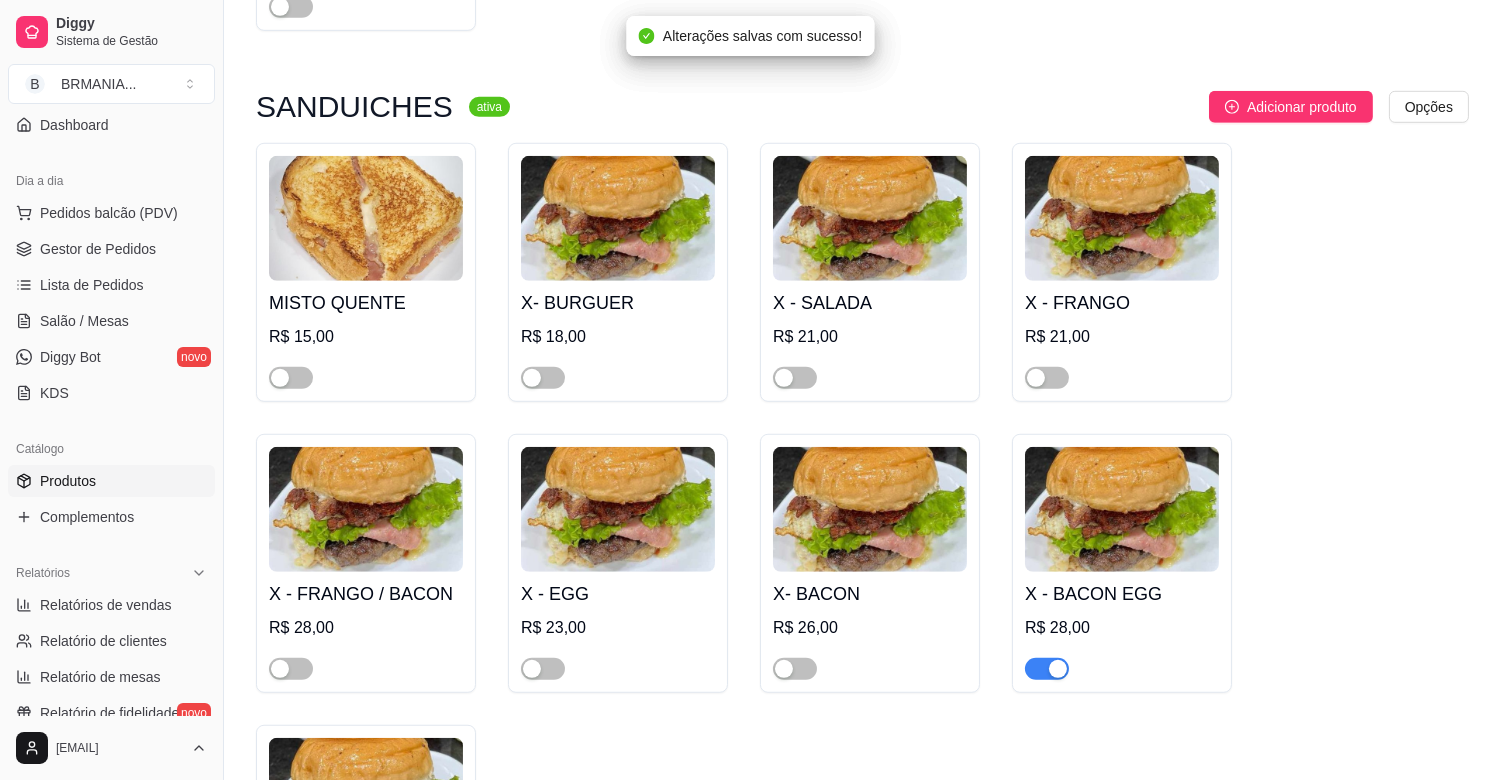 click at bounding box center (1058, 669) 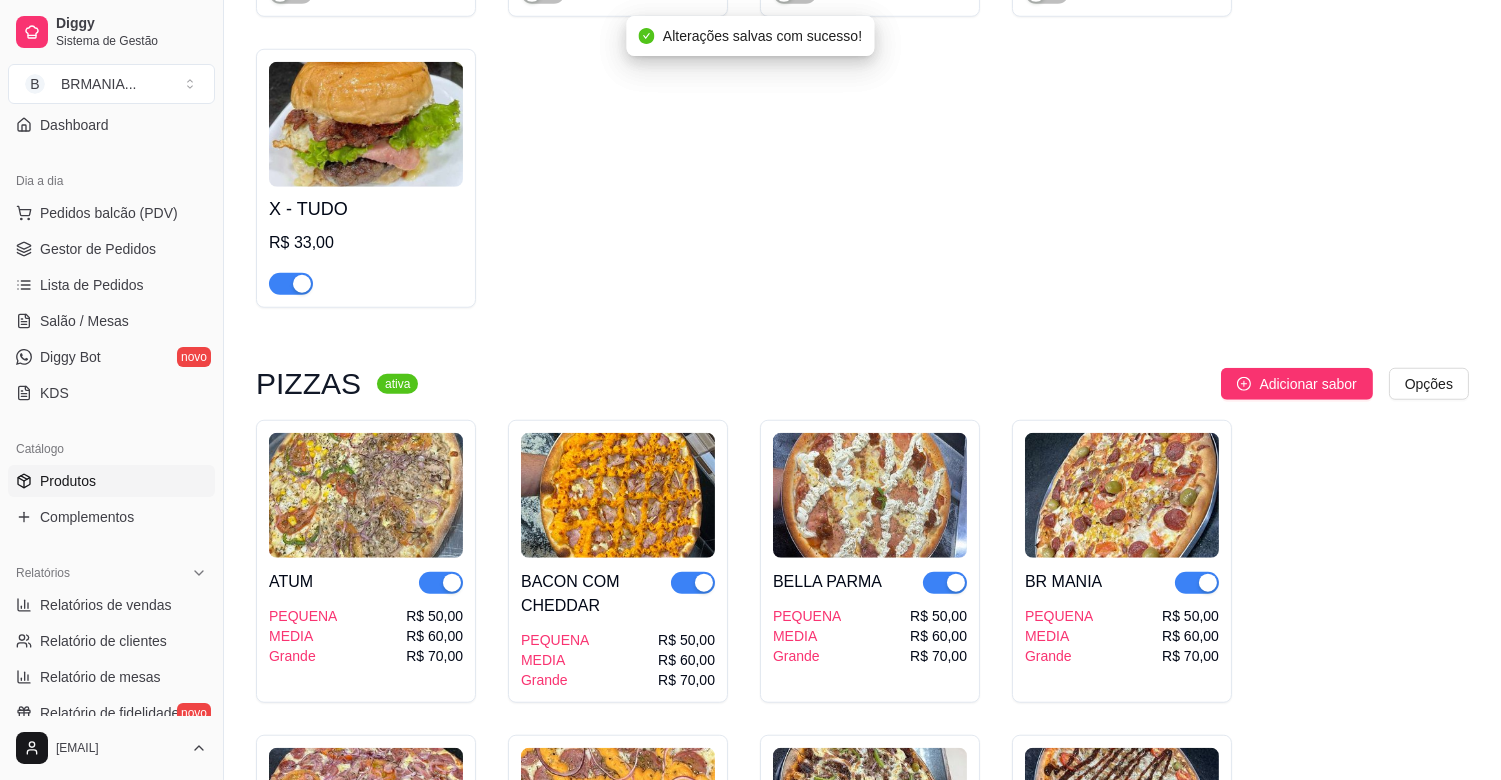 scroll, scrollTop: 3250, scrollLeft: 0, axis: vertical 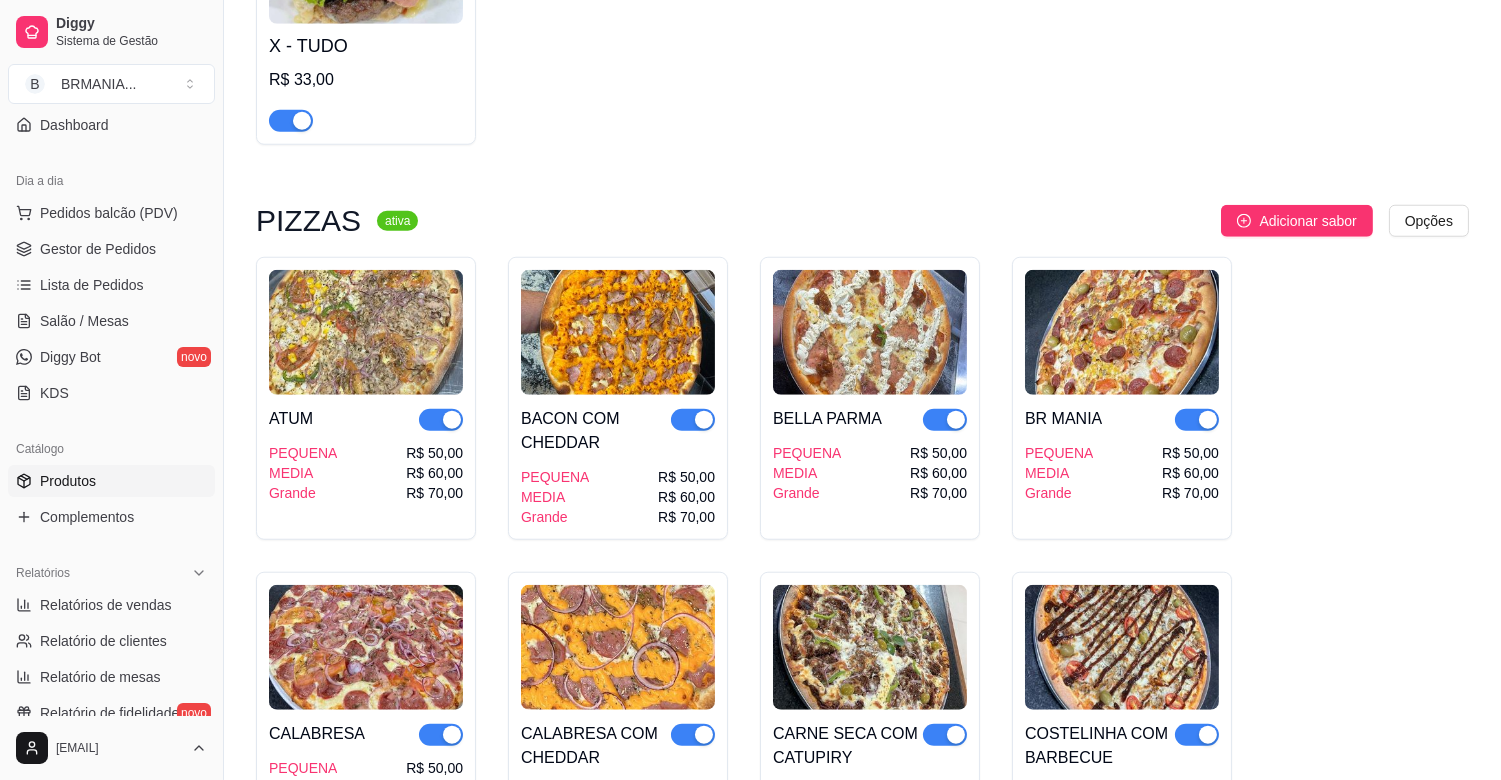 click at bounding box center [302, 121] 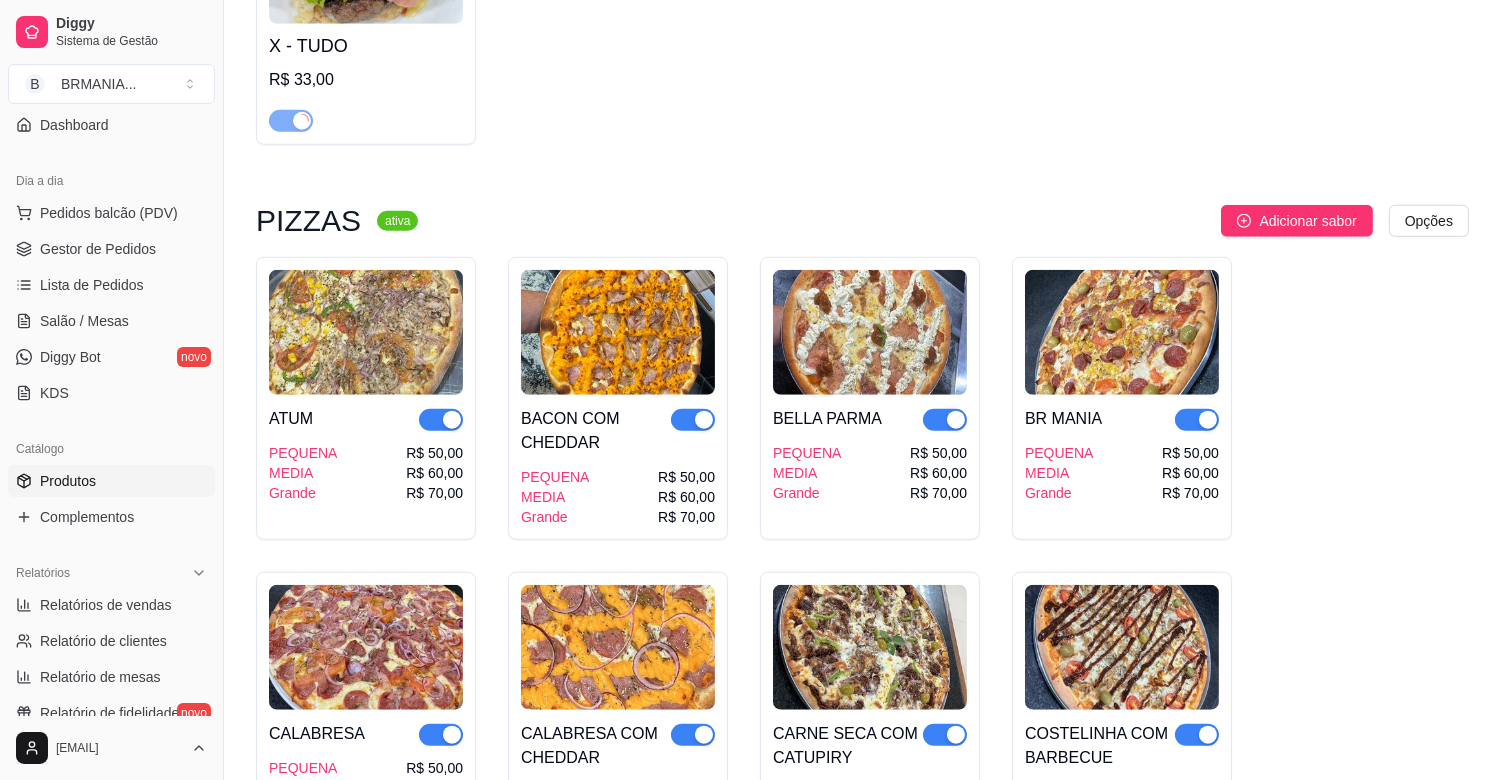 click at bounding box center (452, 420) 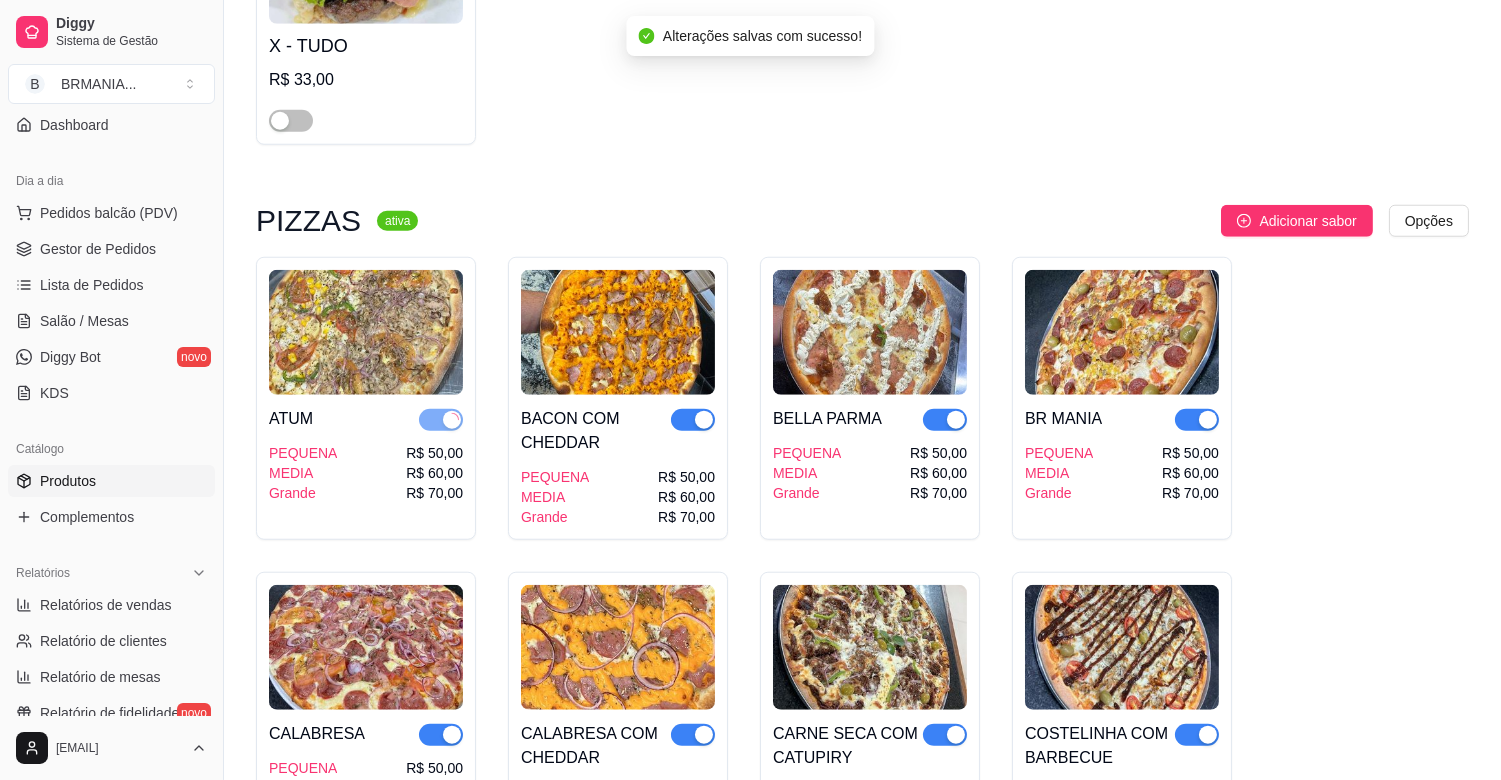 click at bounding box center [704, 420] 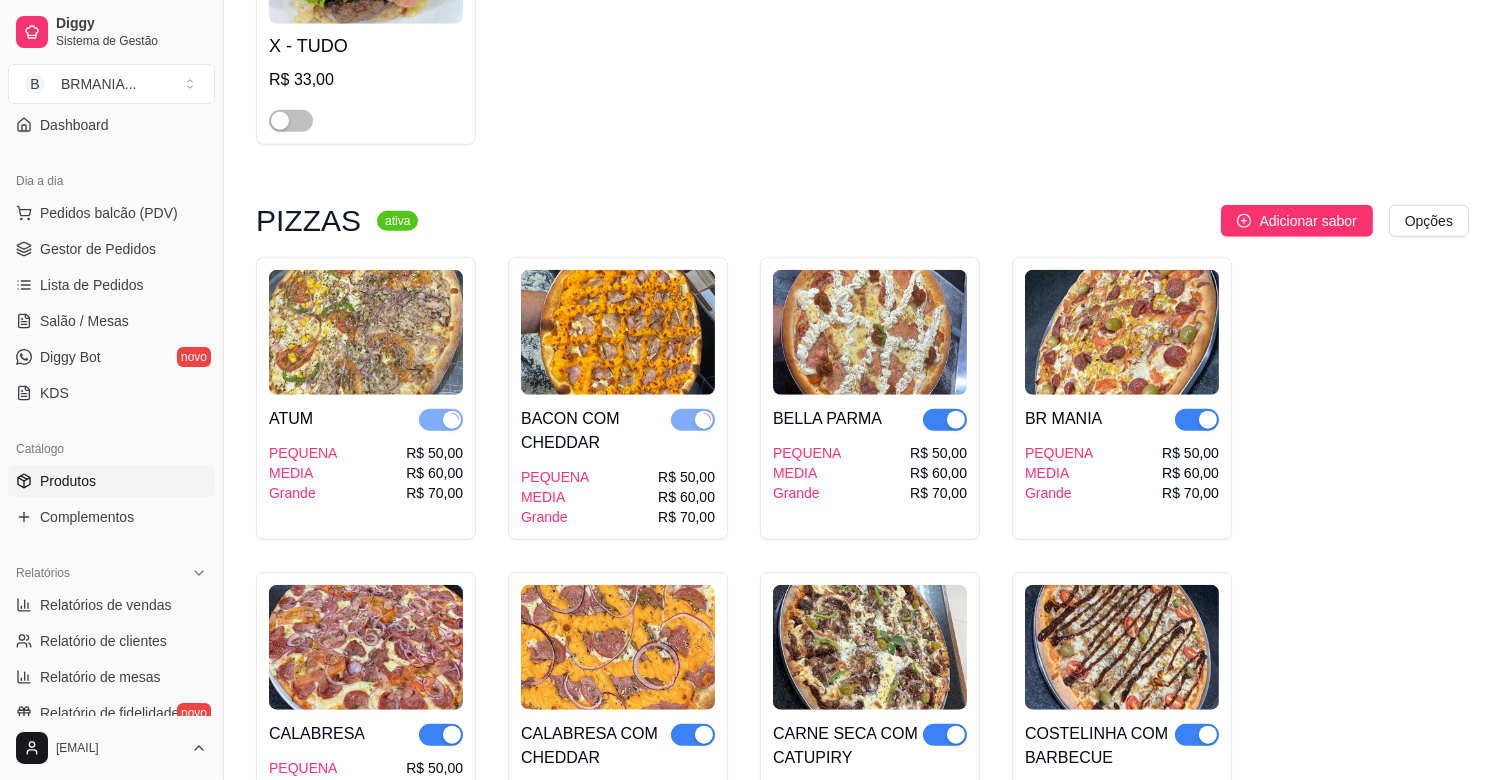 click at bounding box center [956, 420] 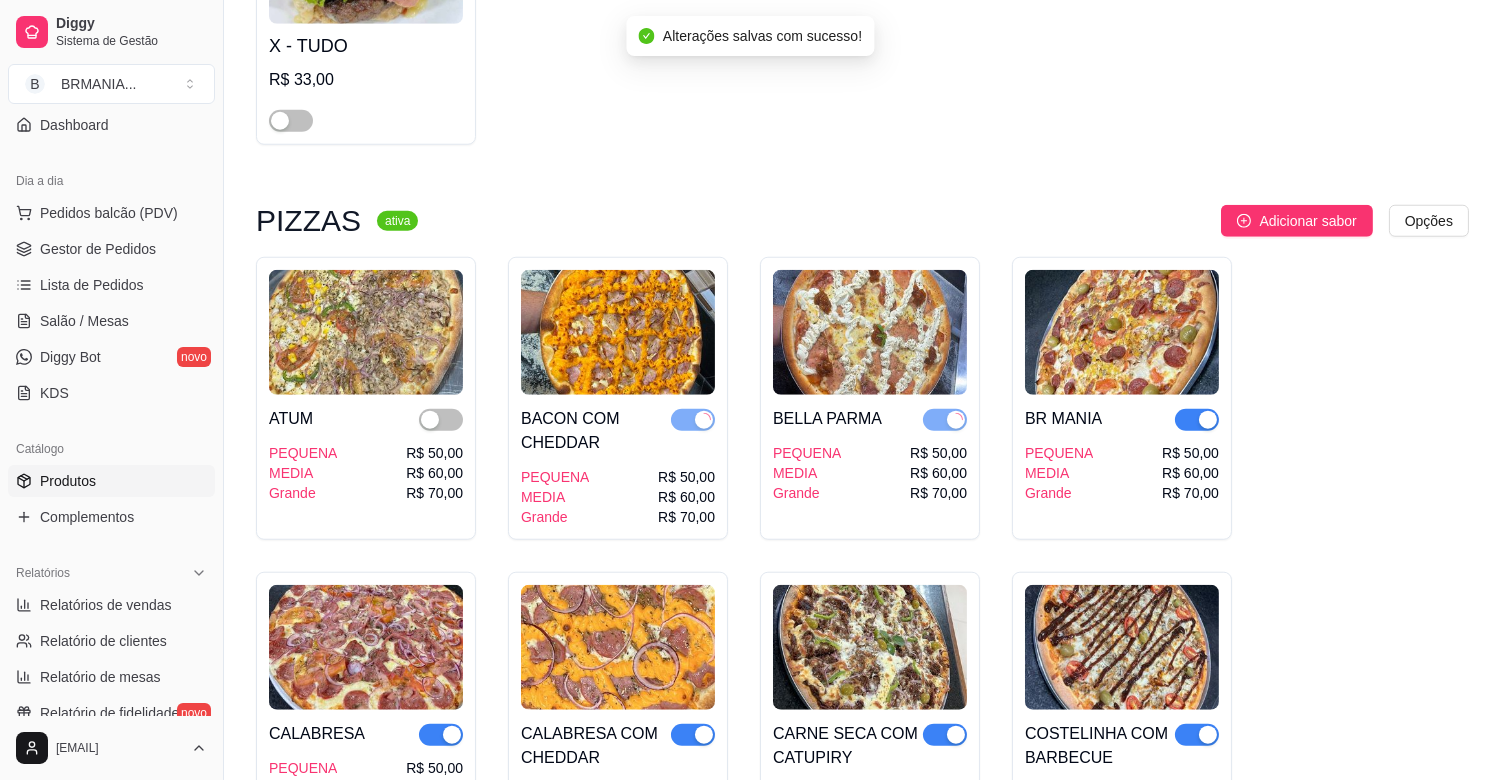 click at bounding box center (1208, 420) 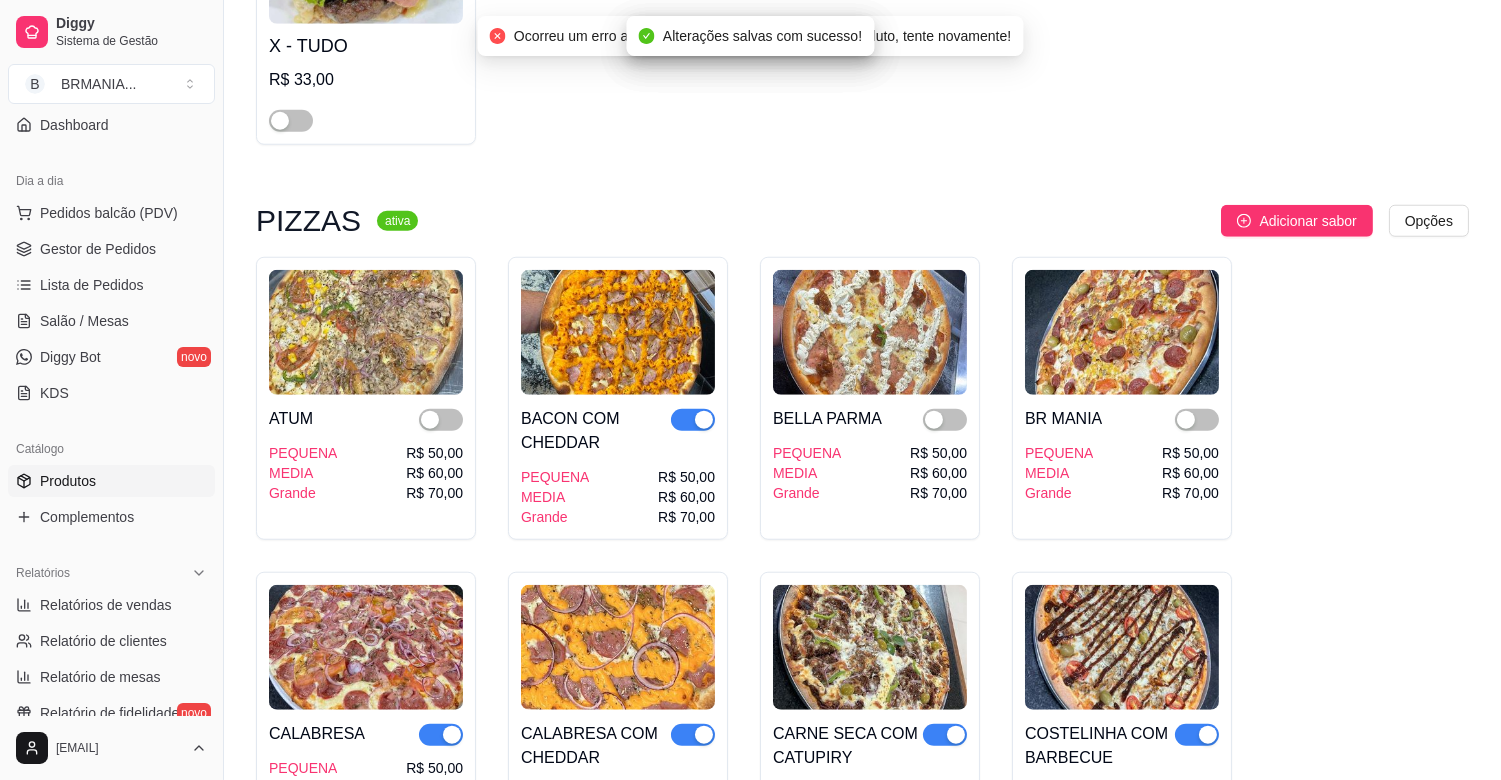 click at bounding box center (693, 420) 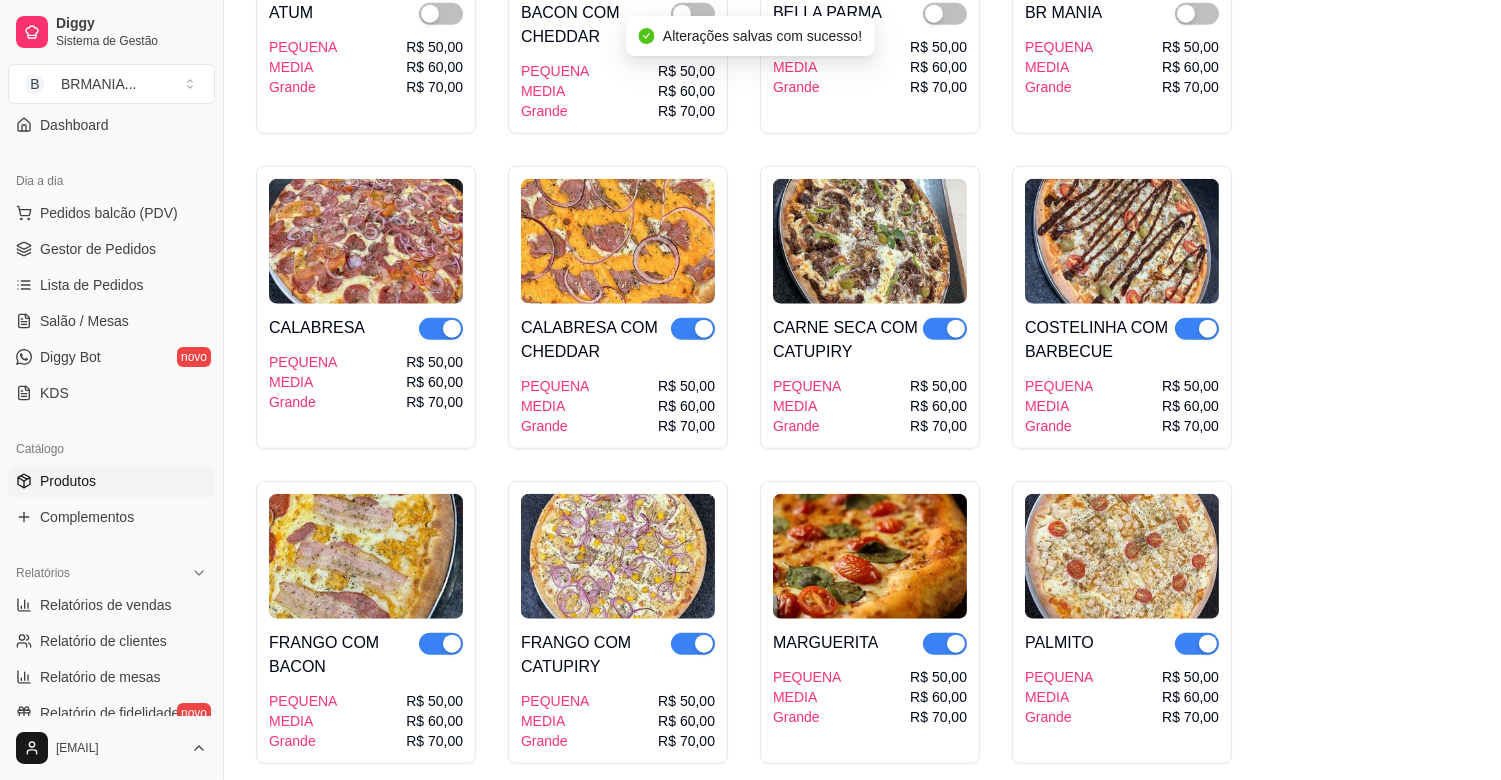 scroll, scrollTop: 3683, scrollLeft: 0, axis: vertical 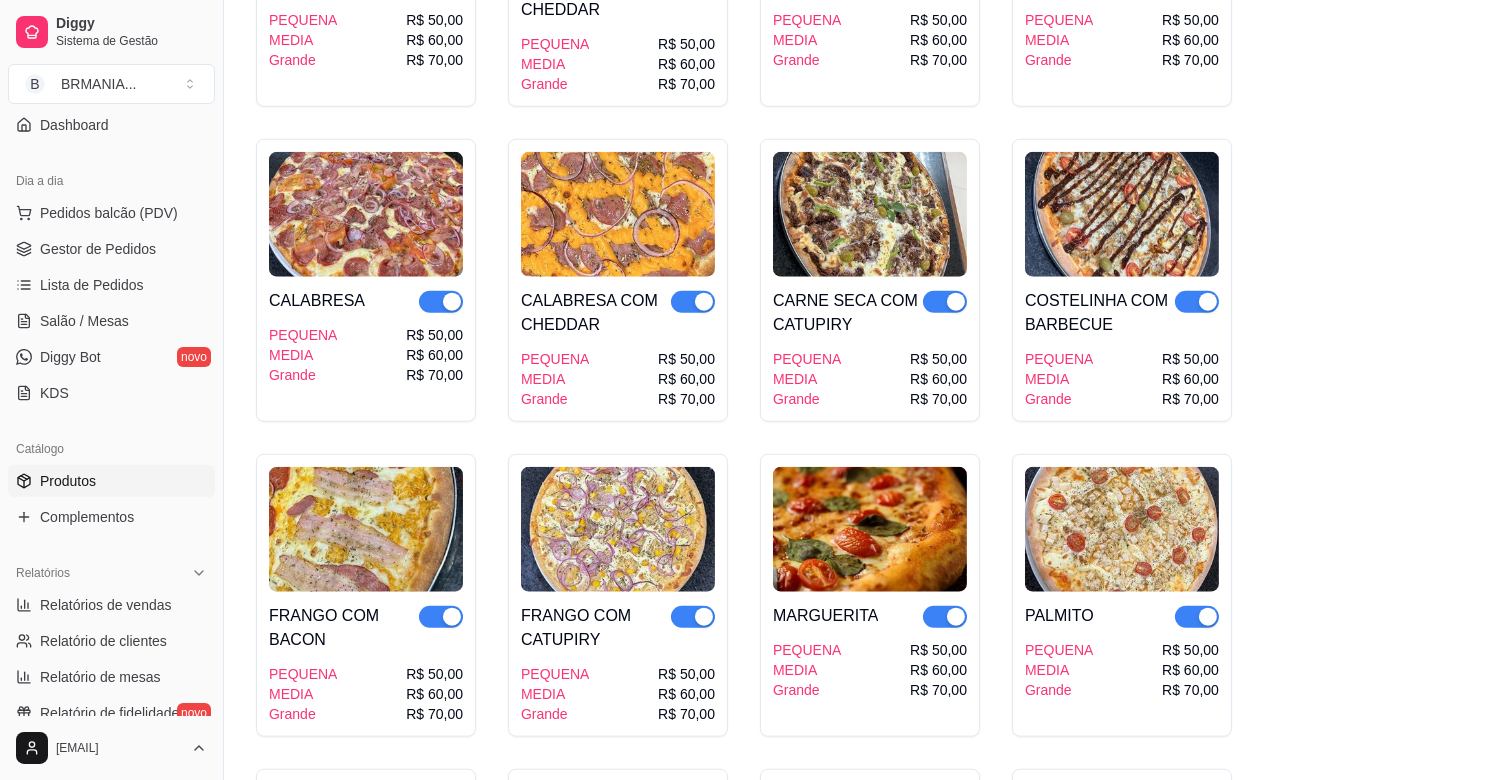 click at bounding box center (1208, 302) 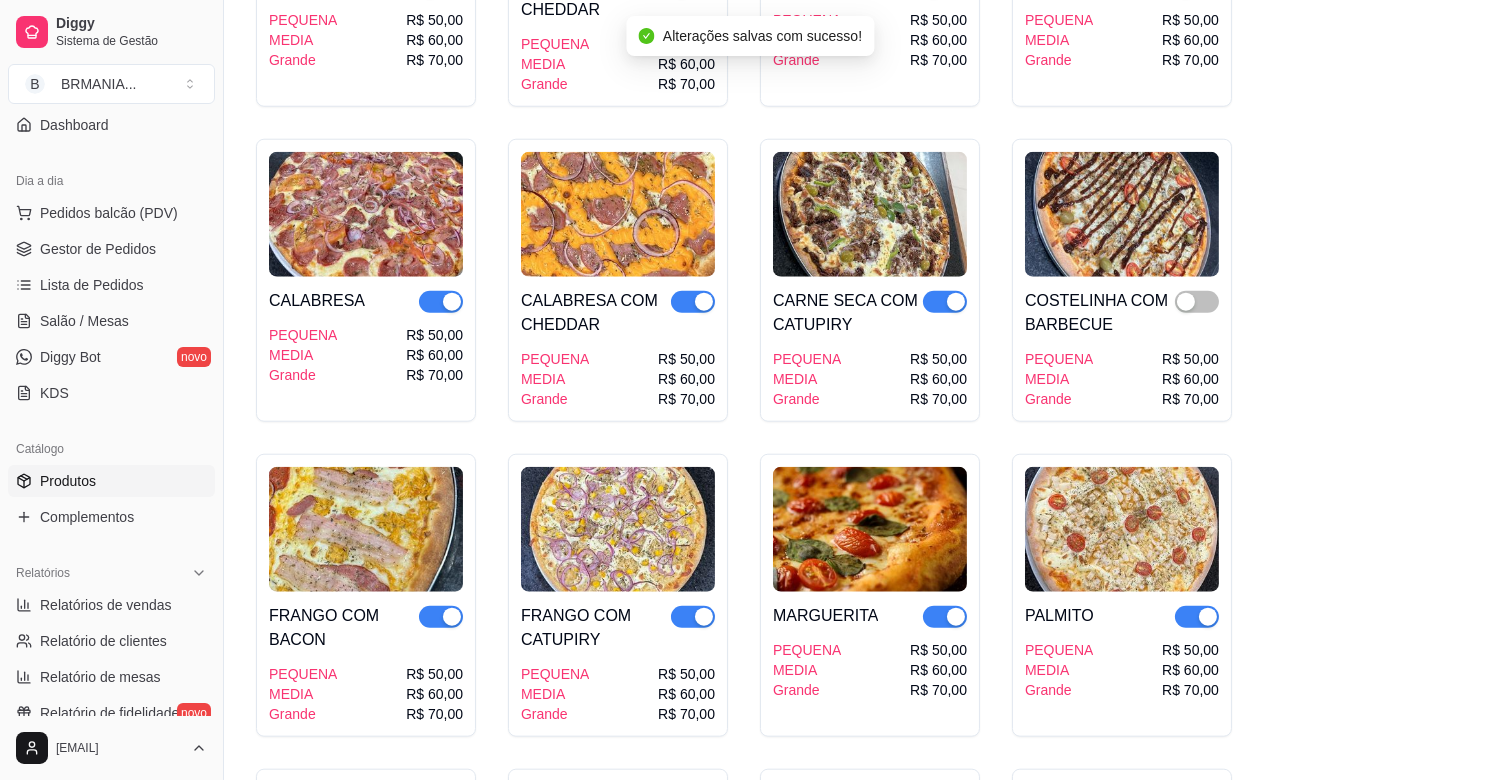 click at bounding box center (956, 302) 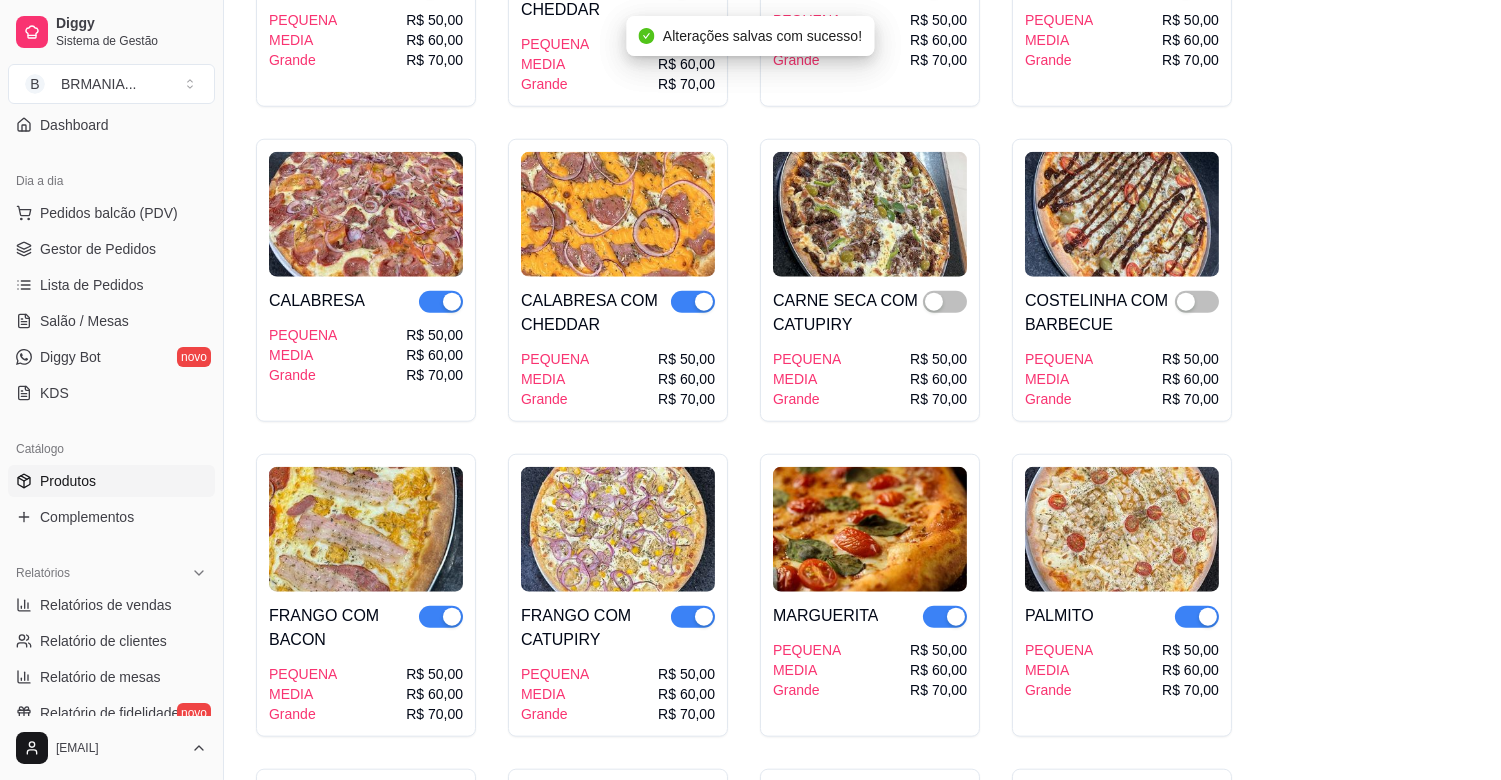 click at bounding box center (704, 302) 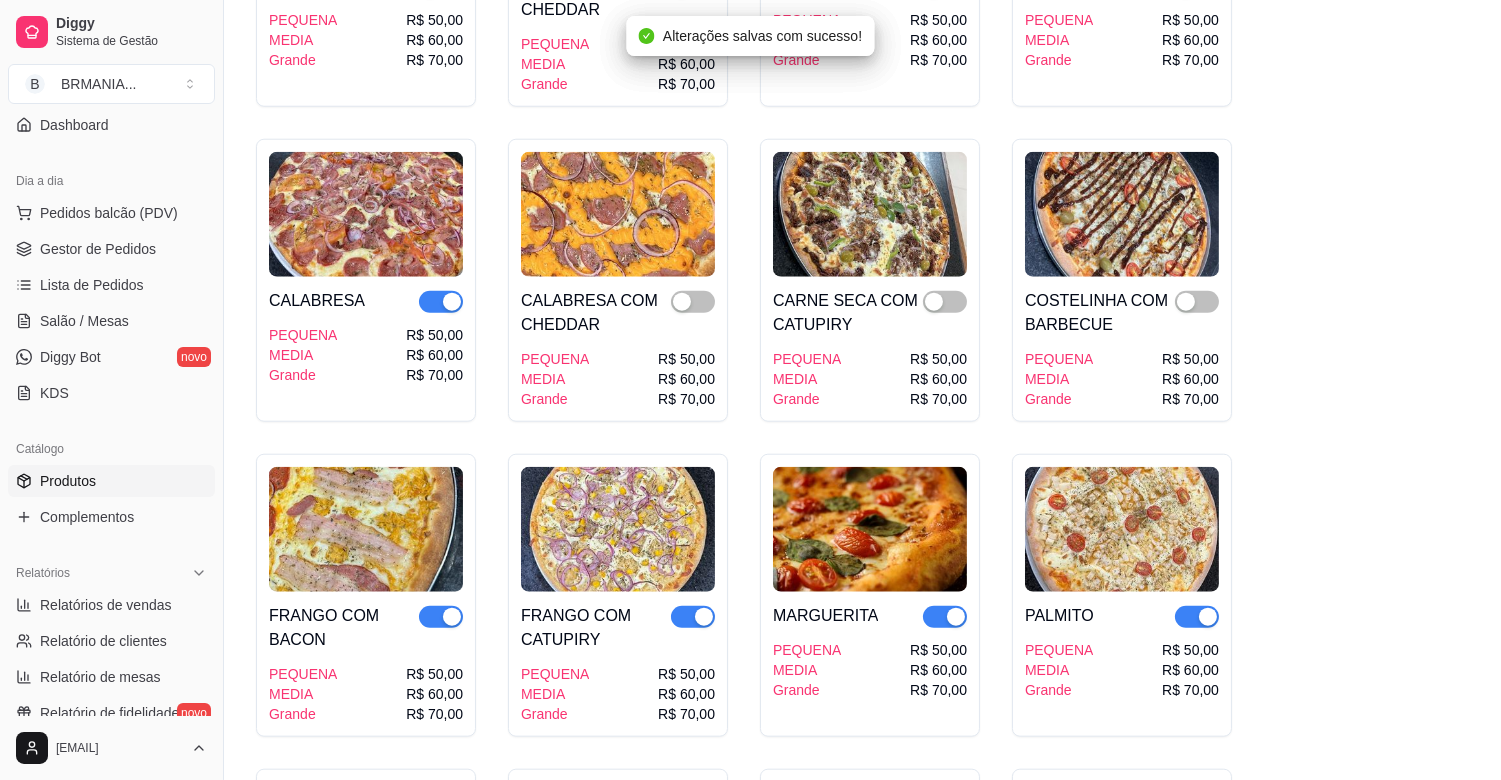 click at bounding box center [452, 302] 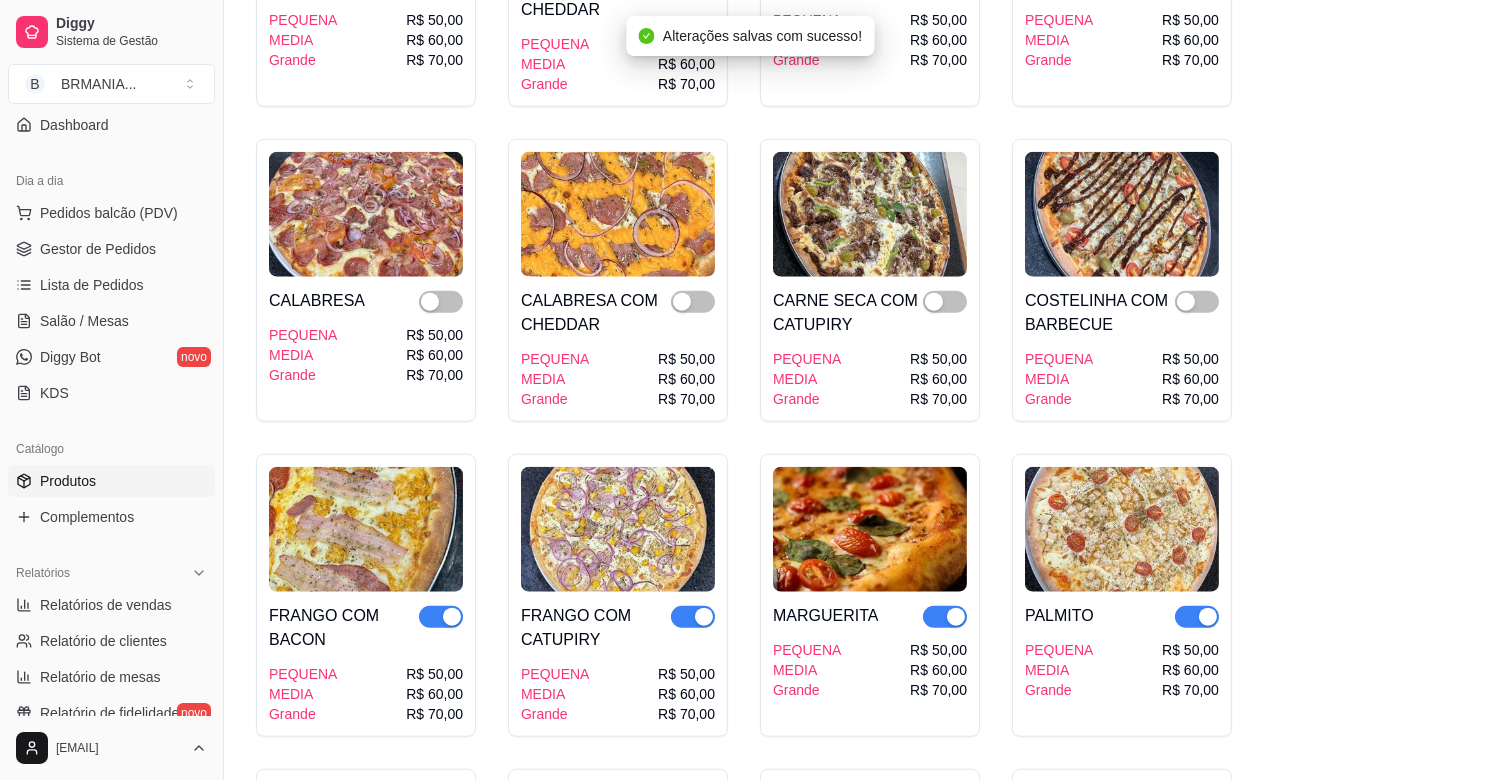 click at bounding box center [452, 617] 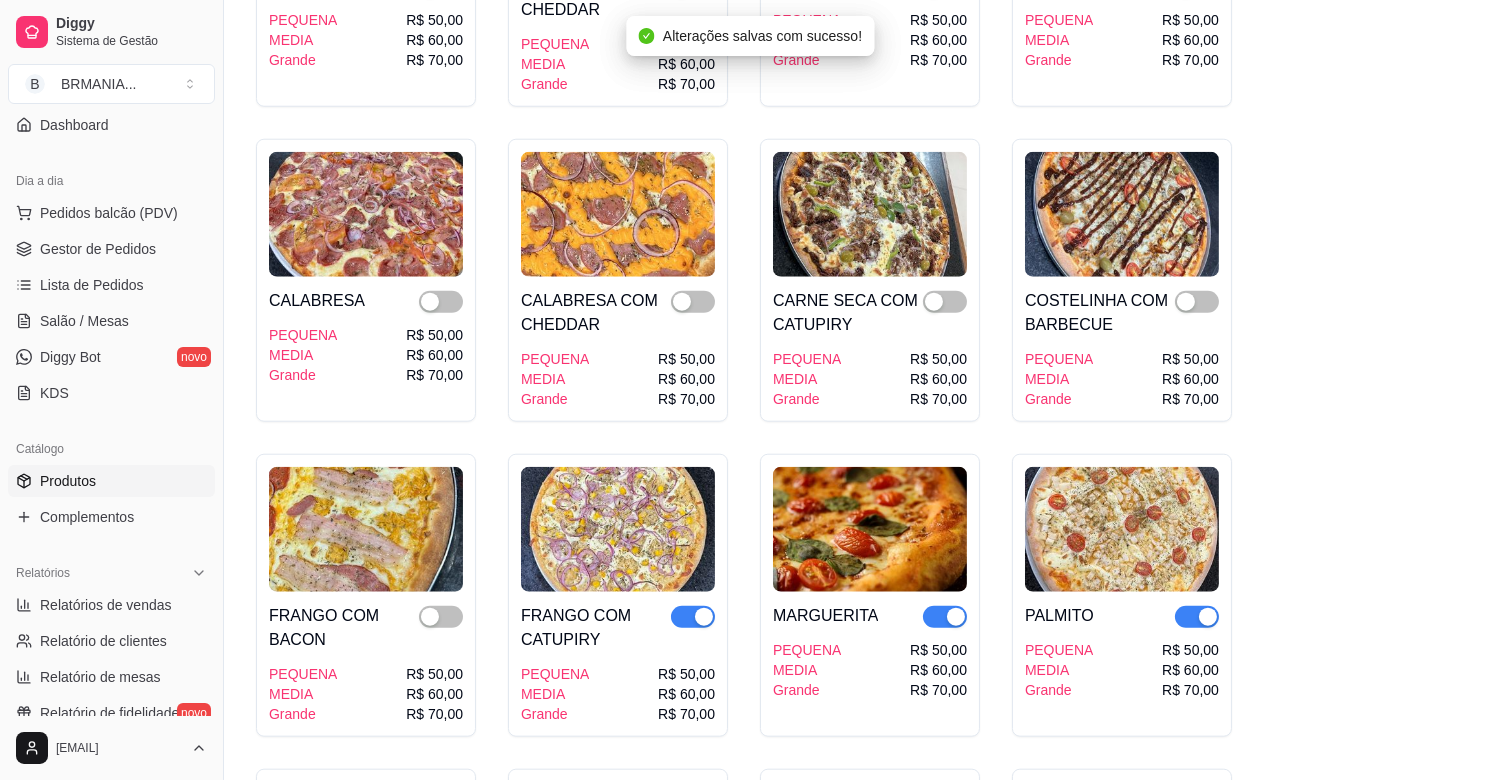 click at bounding box center [704, 617] 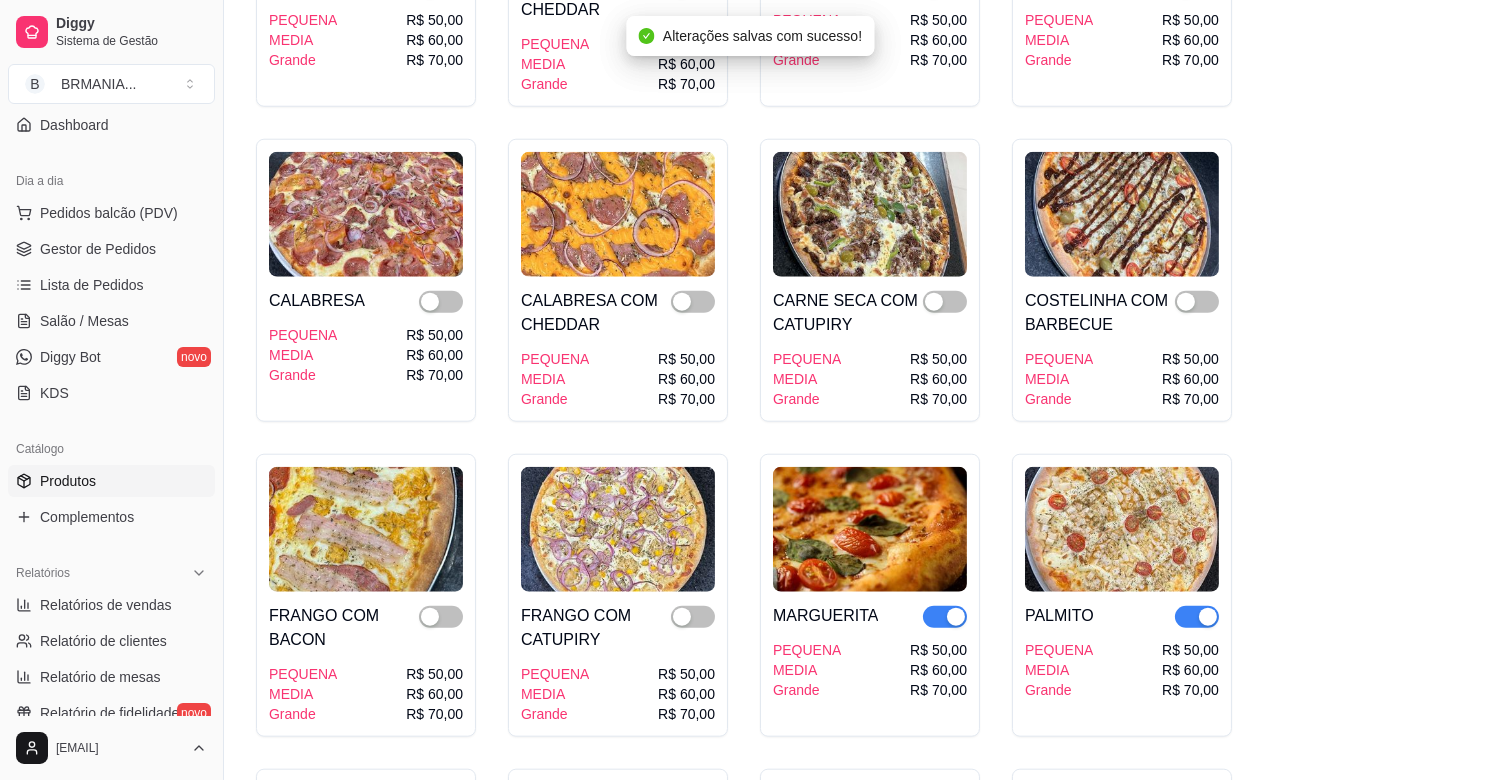 click at bounding box center [956, 617] 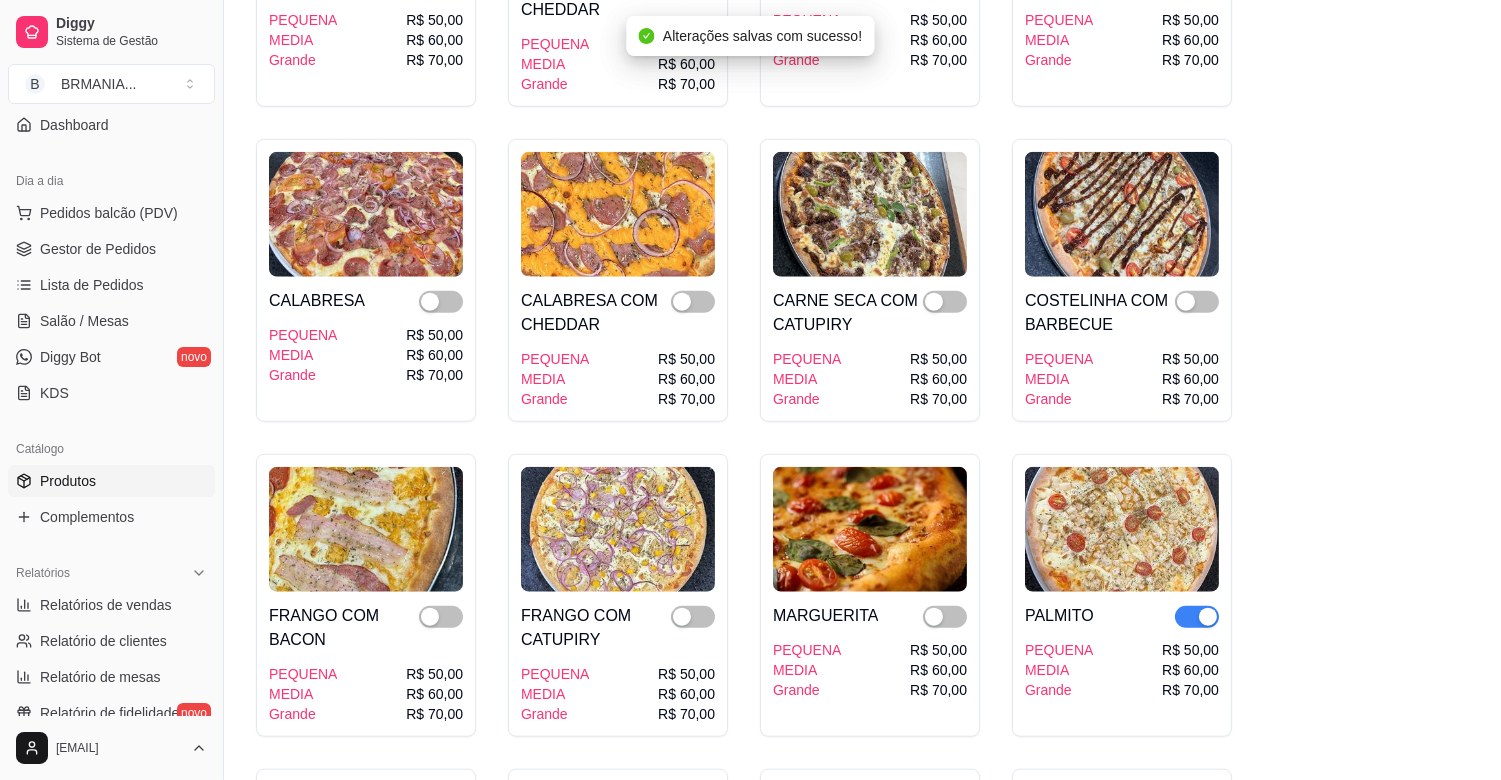 click at bounding box center (1208, 617) 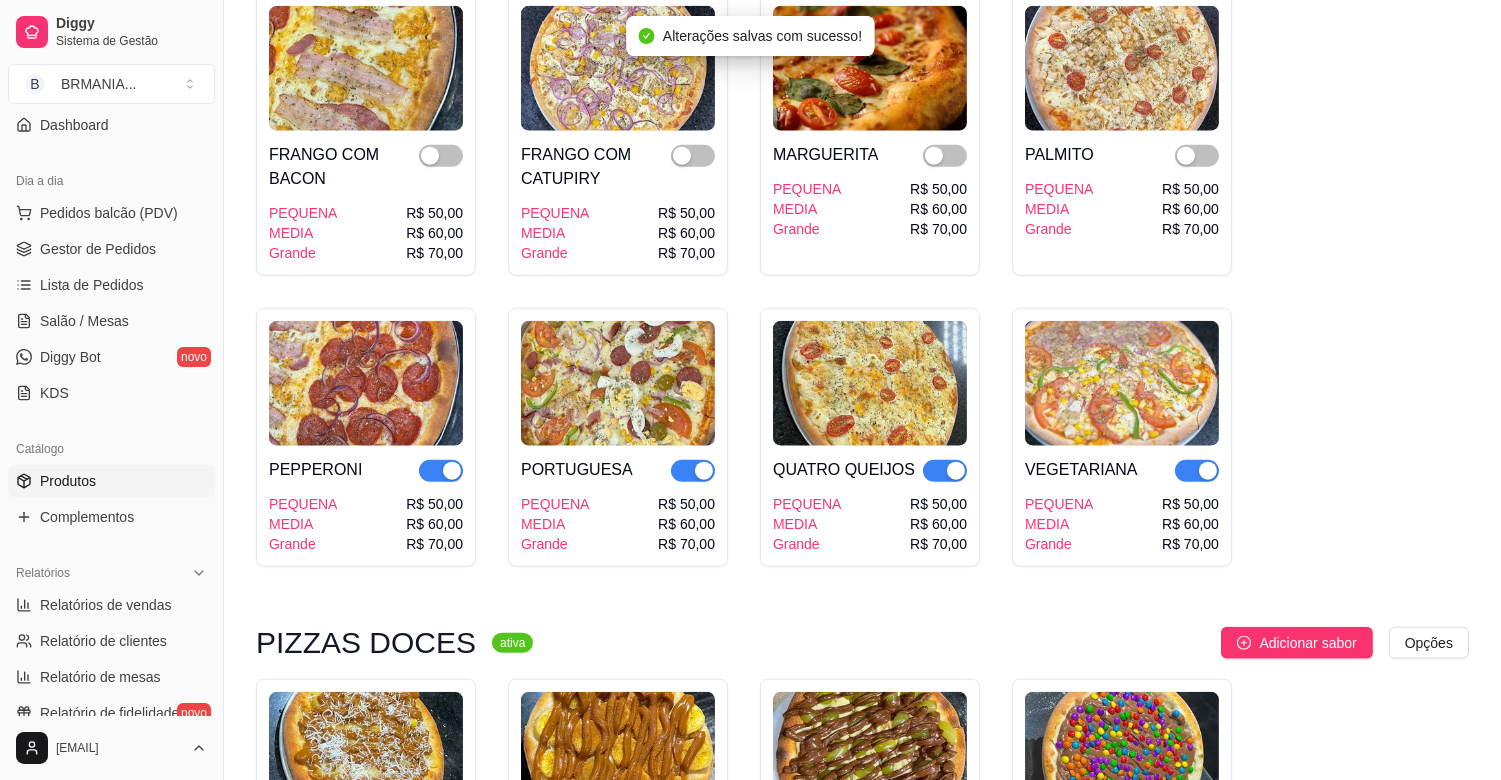scroll, scrollTop: 4361, scrollLeft: 0, axis: vertical 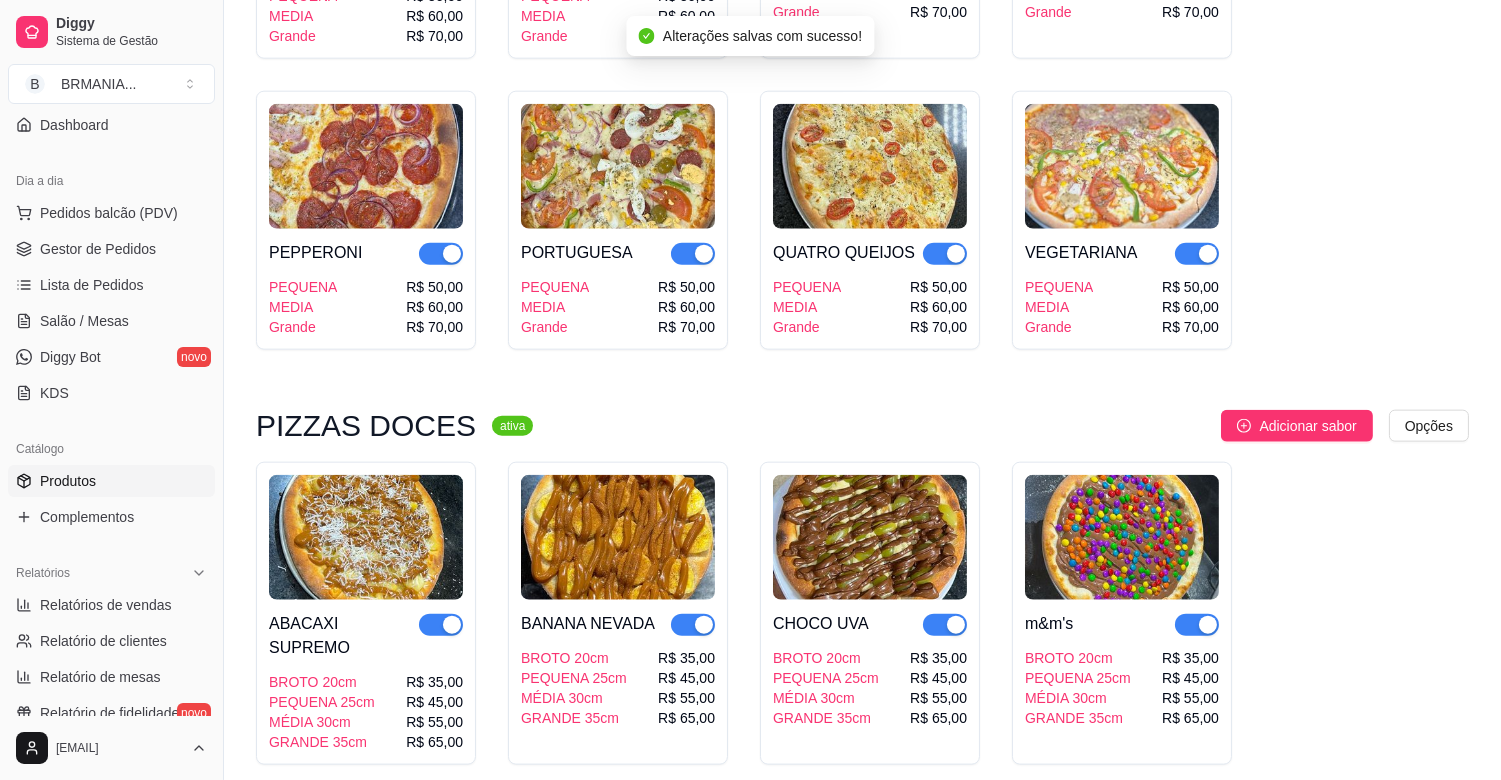 click at bounding box center (1208, 254) 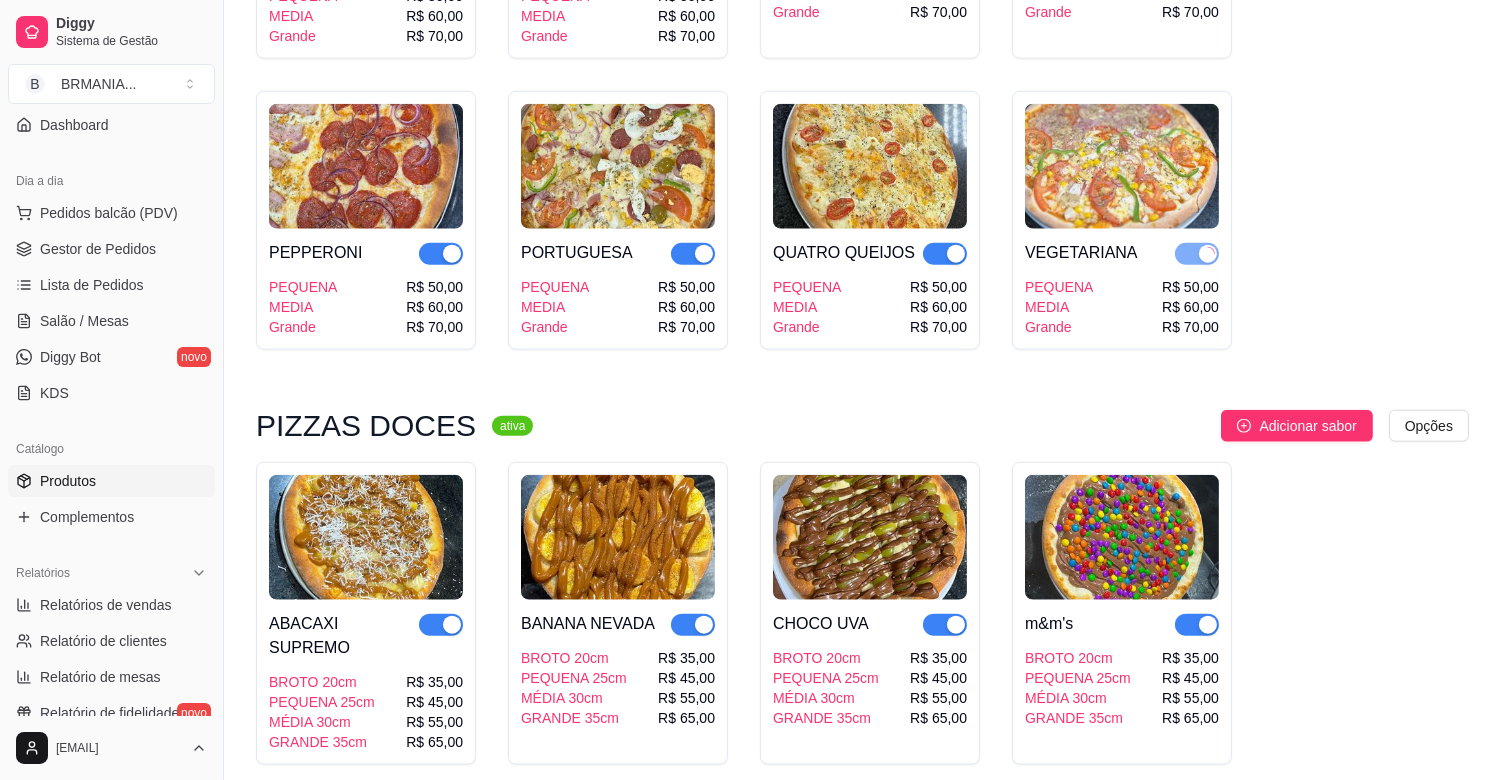 click at bounding box center (956, 254) 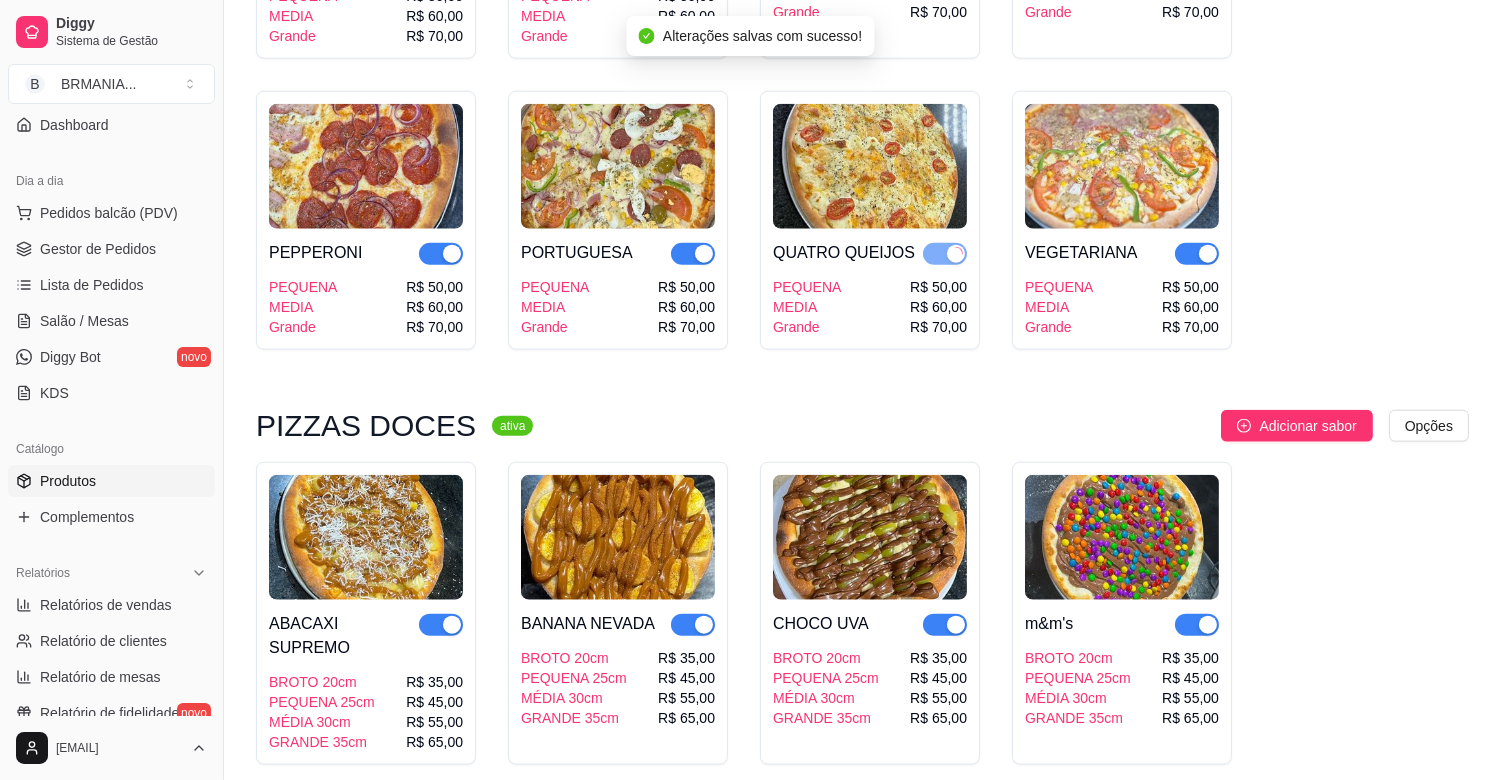 drag, startPoint x: 702, startPoint y: 241, endPoint x: 681, endPoint y: 238, distance: 21.213203 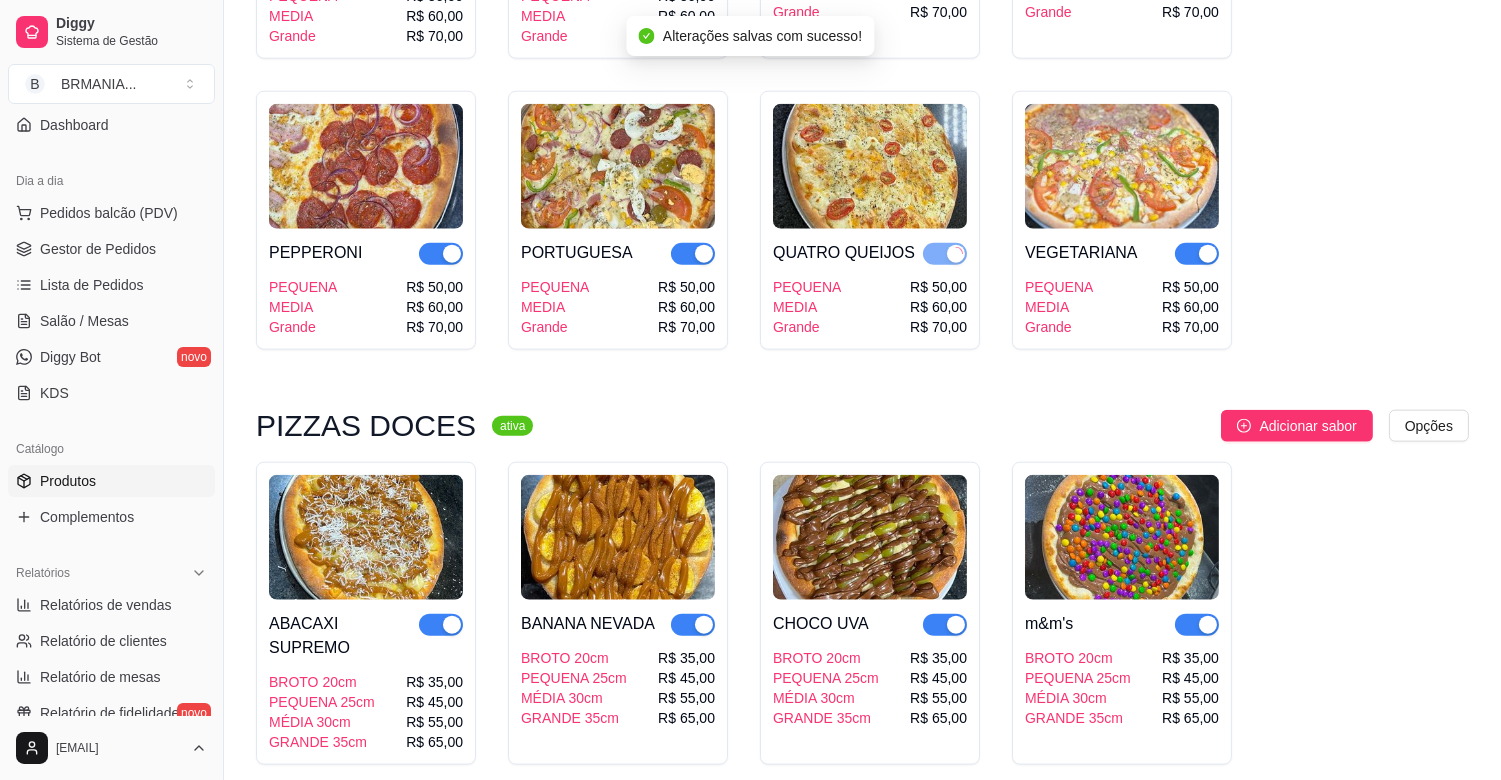 click at bounding box center [704, 254] 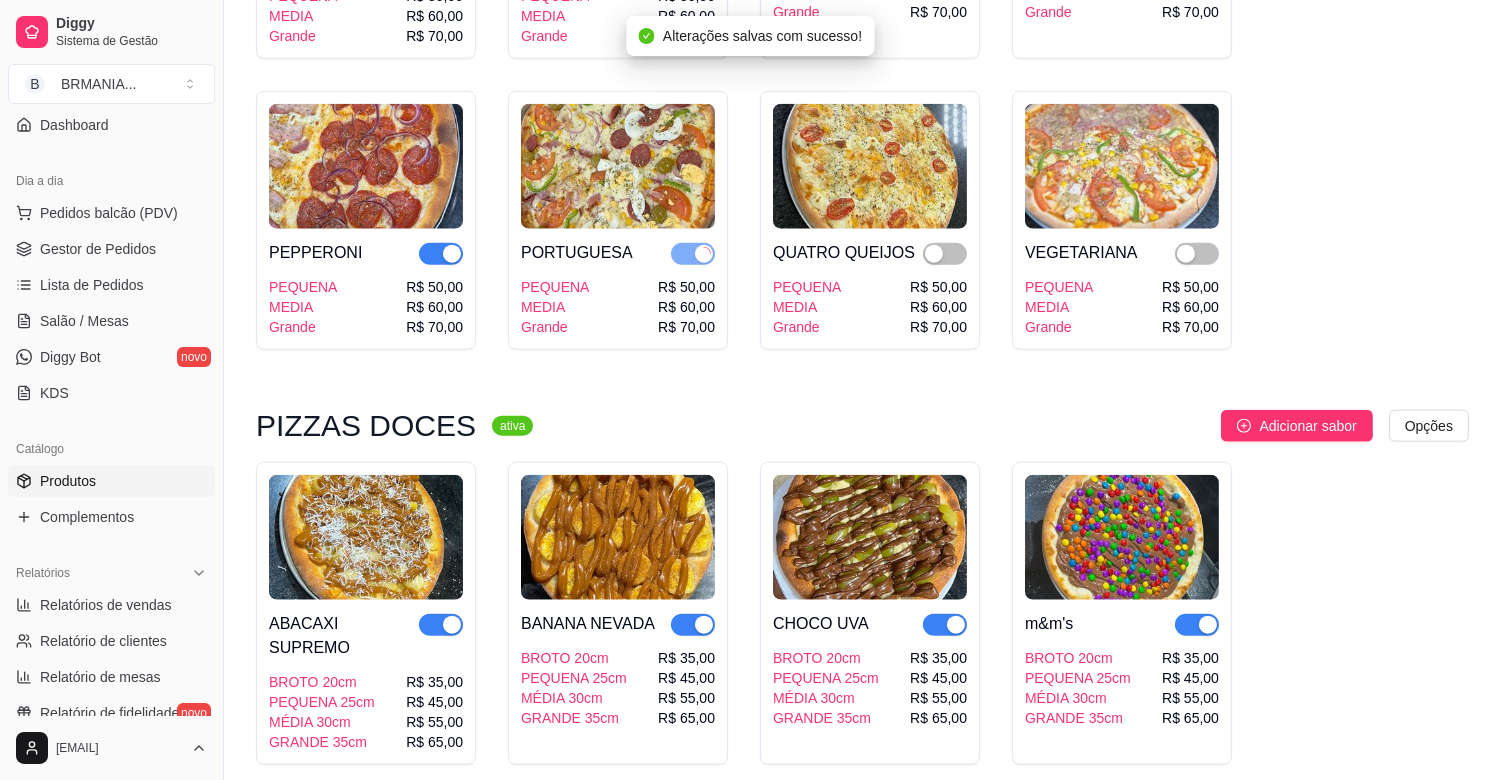 click at bounding box center [452, 254] 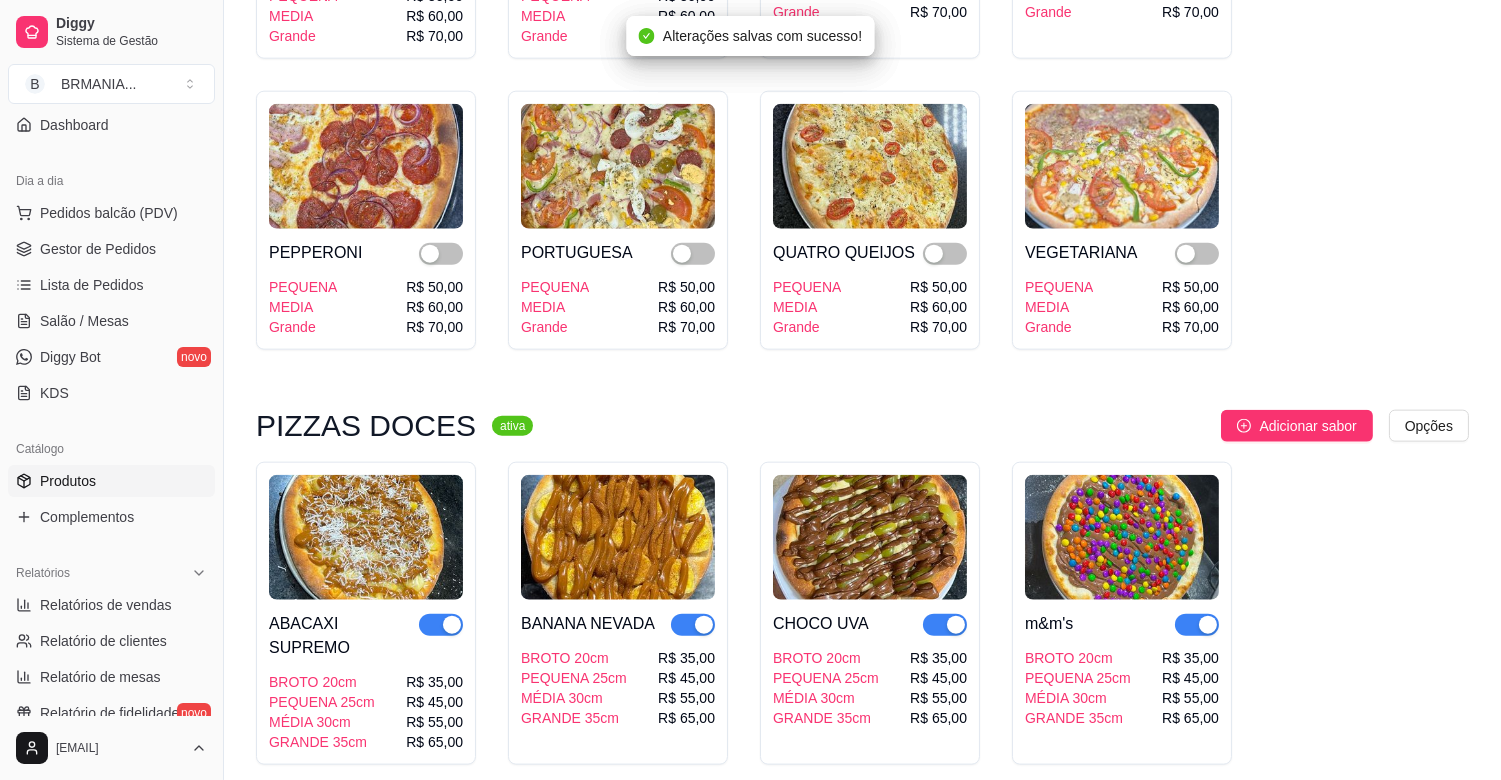 drag, startPoint x: 448, startPoint y: 613, endPoint x: 464, endPoint y: 612, distance: 16.03122 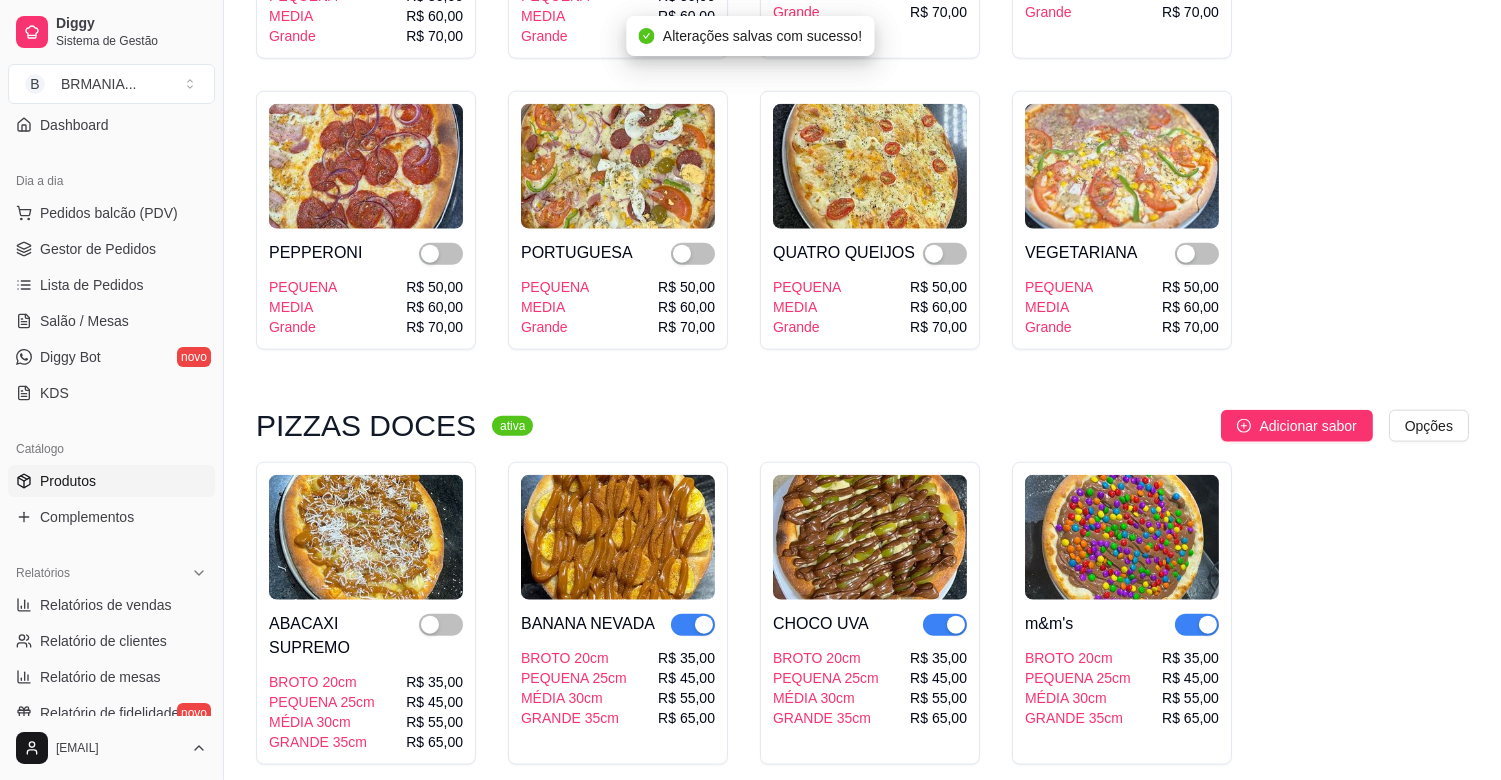 click at bounding box center [704, 625] 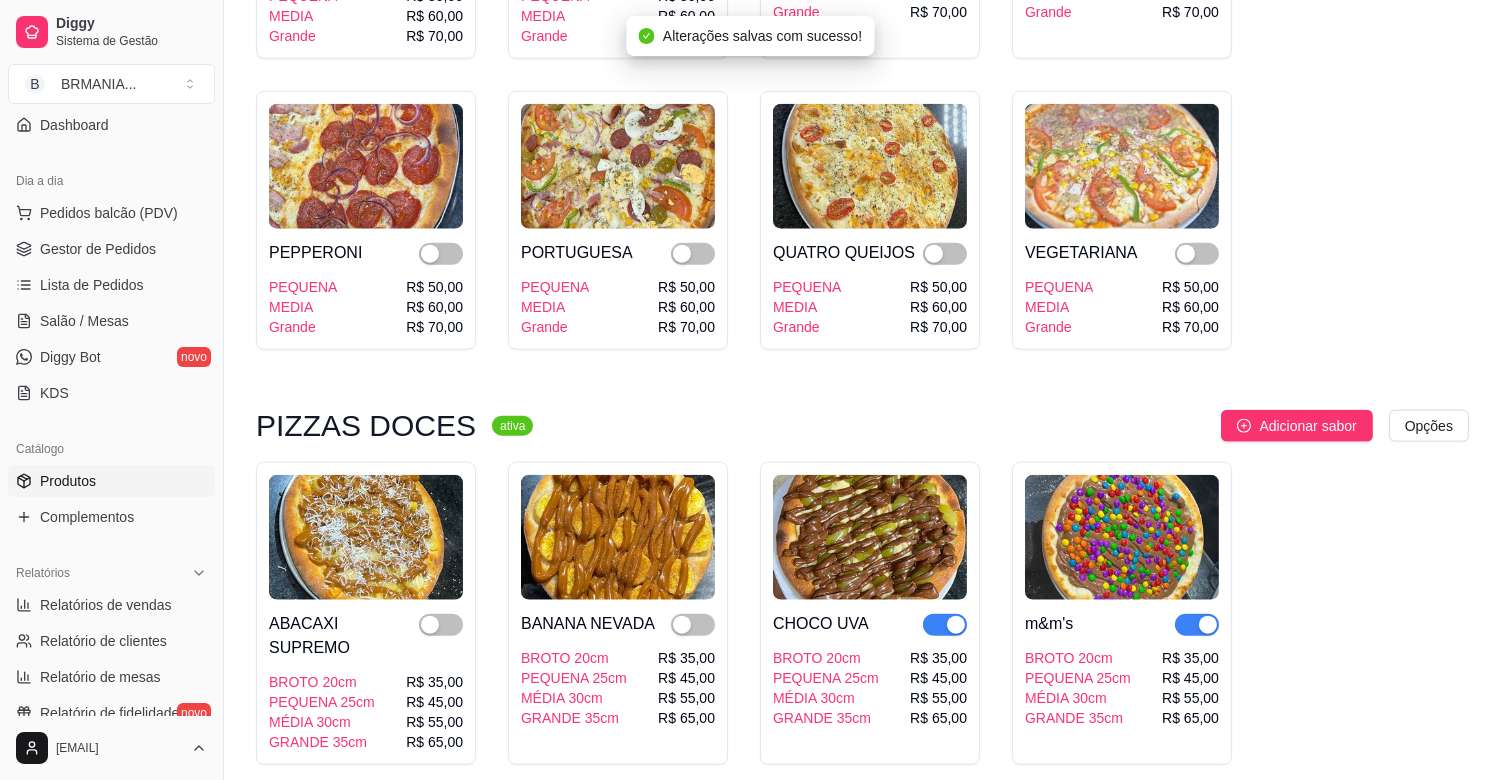 click at bounding box center (956, 625) 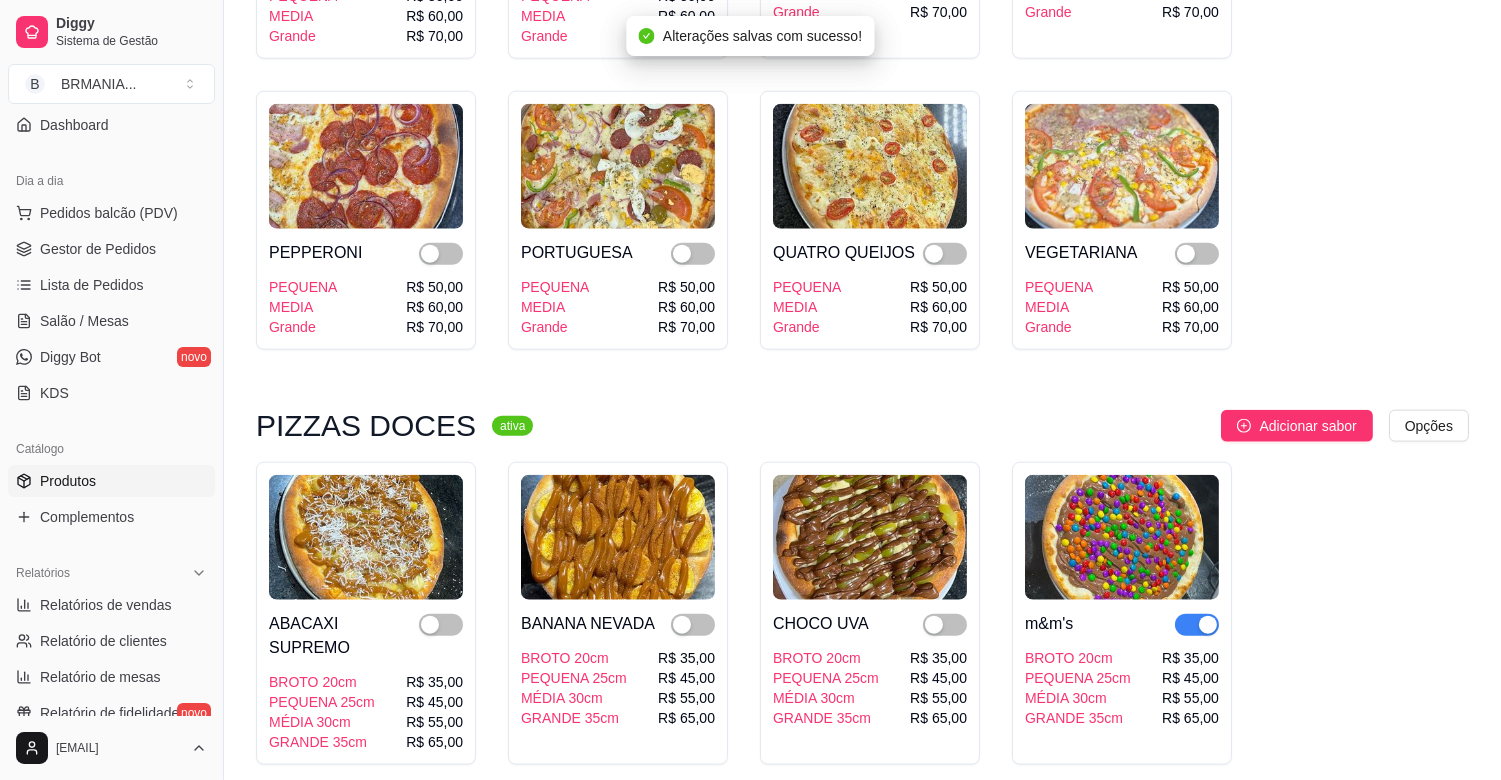 click at bounding box center [1208, 625] 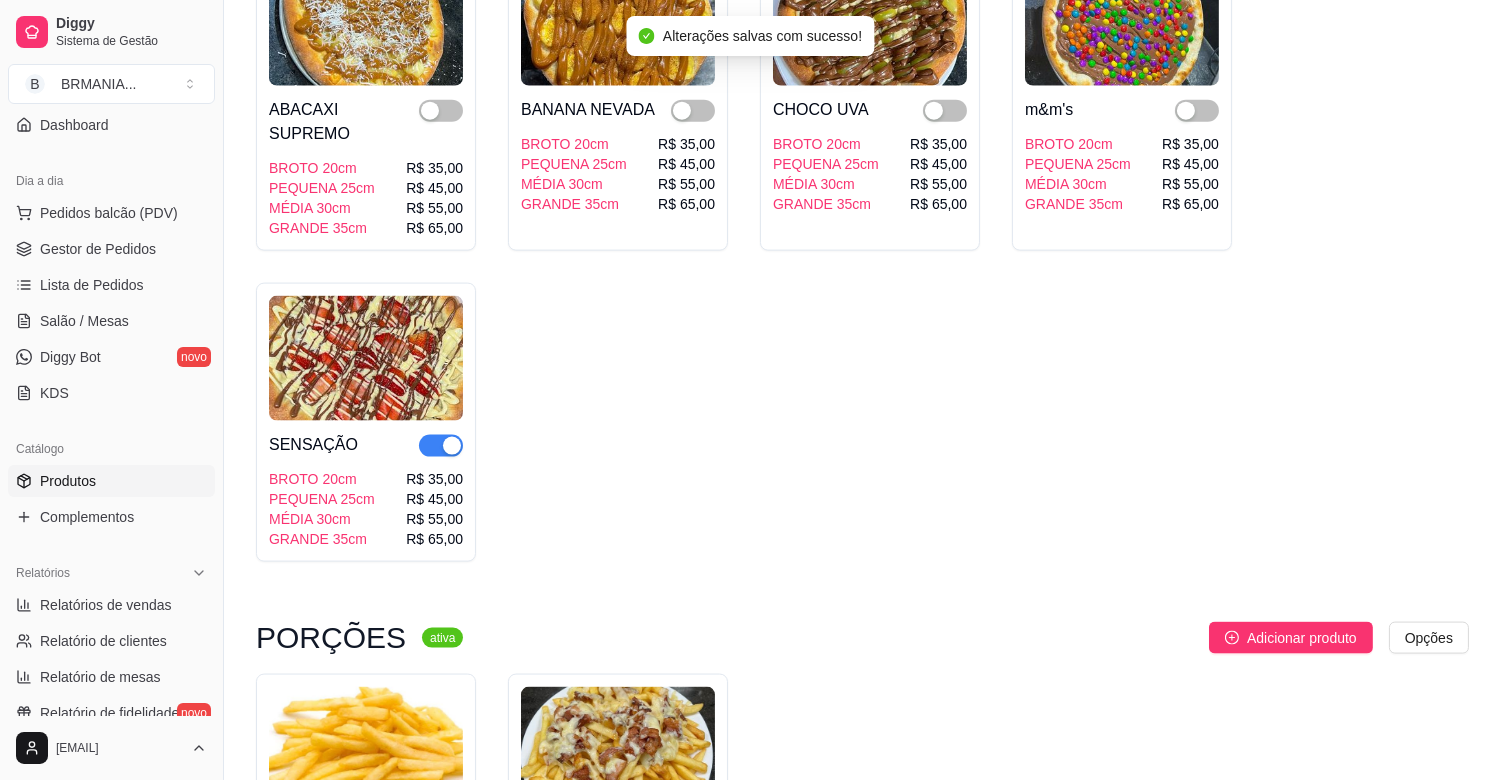 scroll, scrollTop: 4956, scrollLeft: 0, axis: vertical 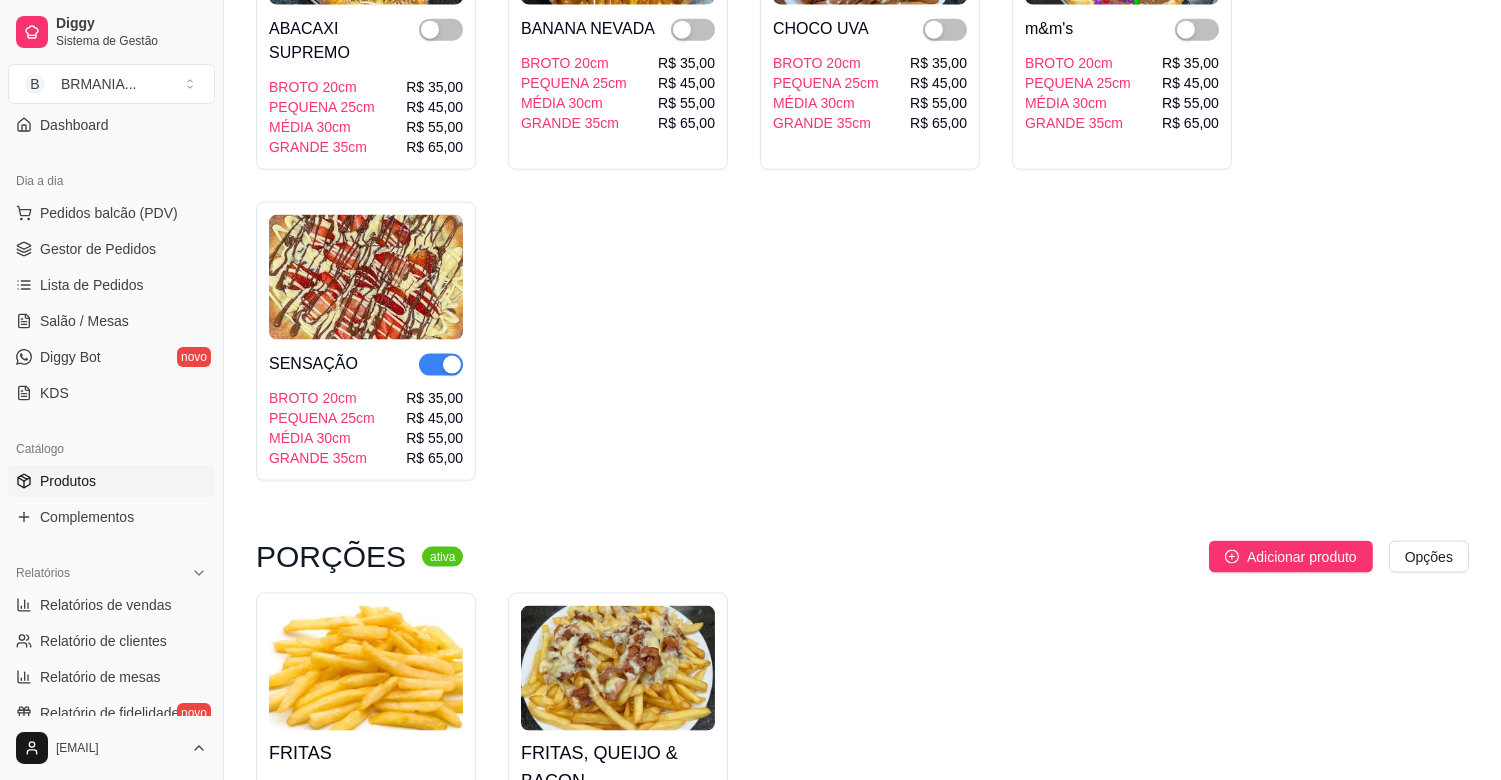 click at bounding box center [452, 365] 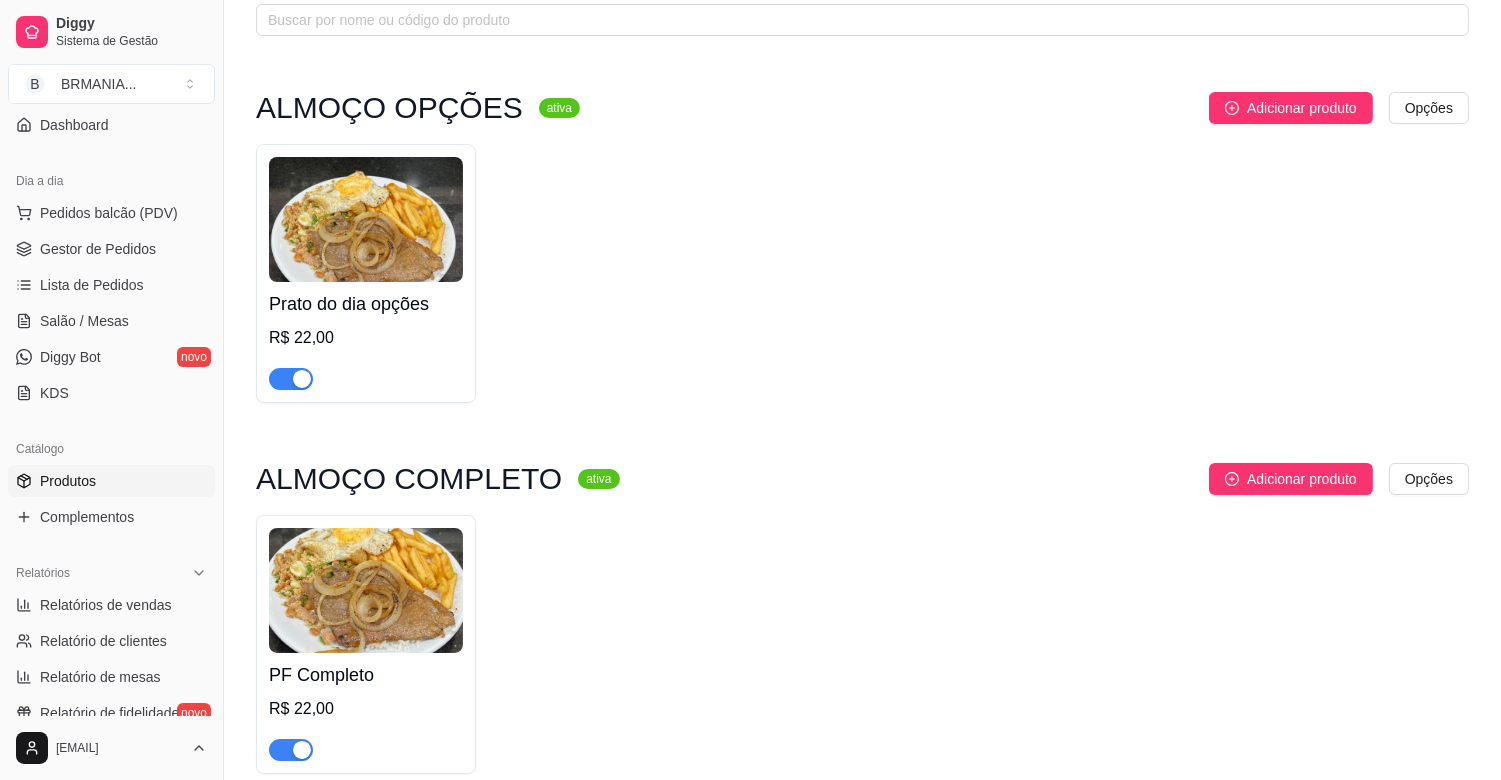 scroll, scrollTop: 81, scrollLeft: 0, axis: vertical 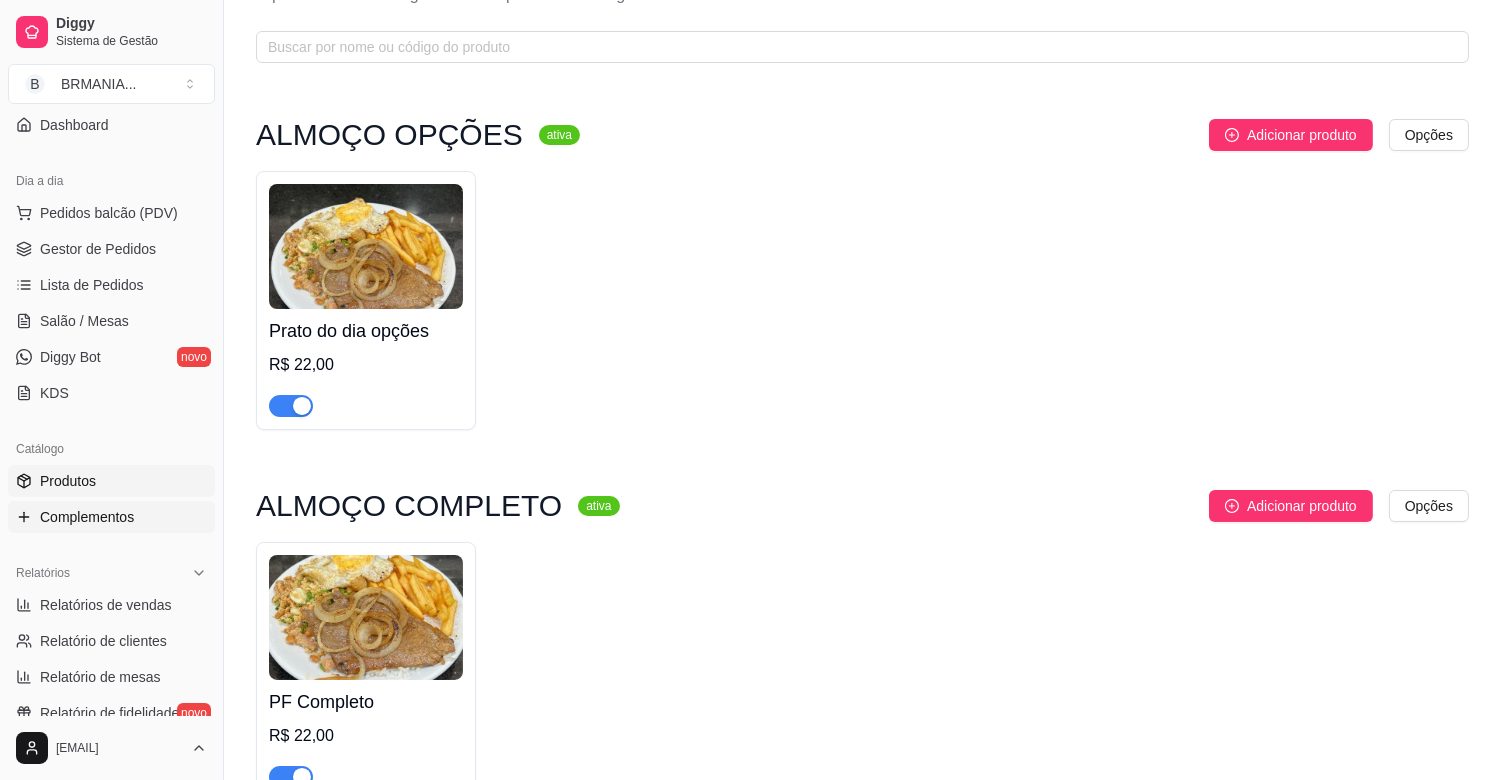 click on "Complementos" at bounding box center (87, 517) 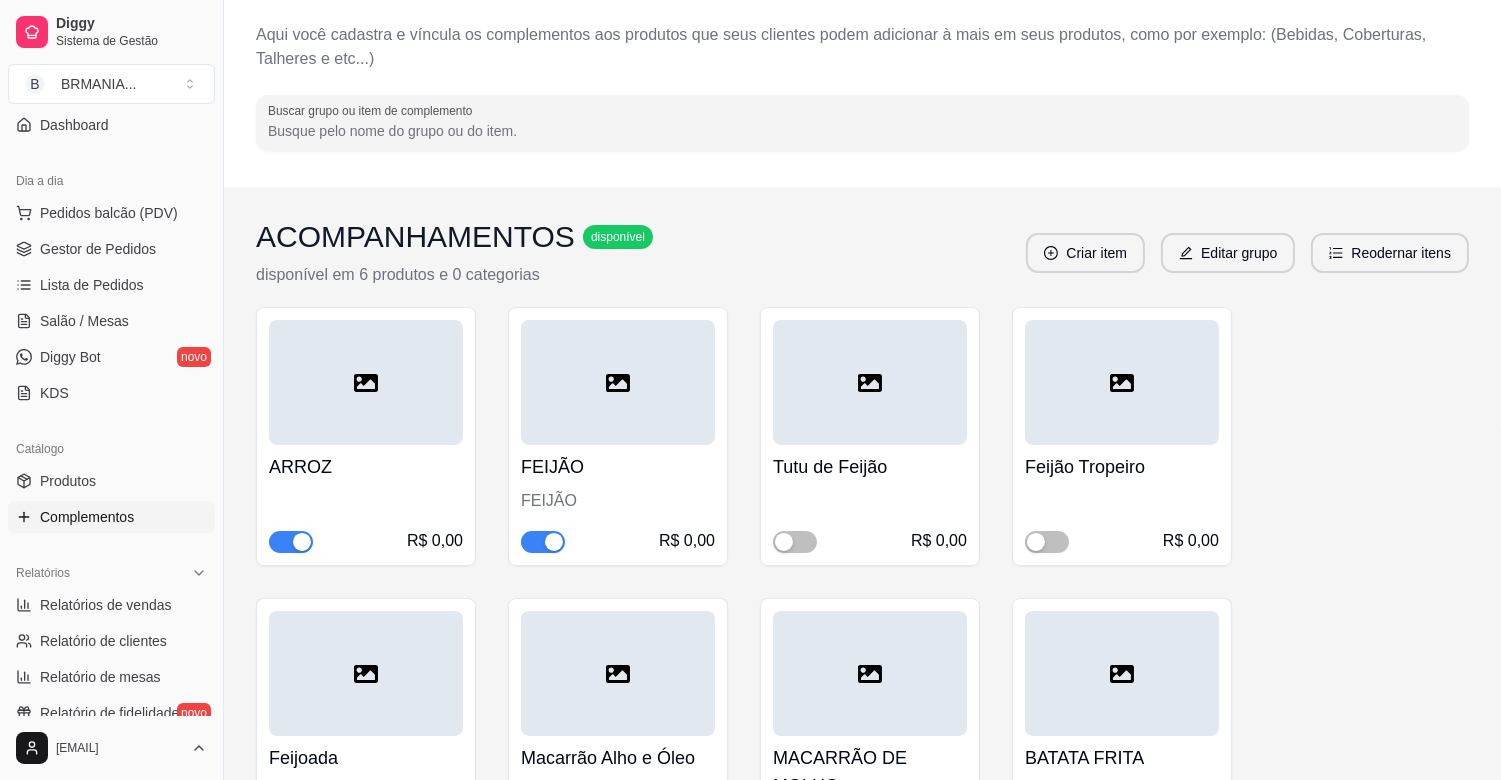 scroll, scrollTop: 0, scrollLeft: 0, axis: both 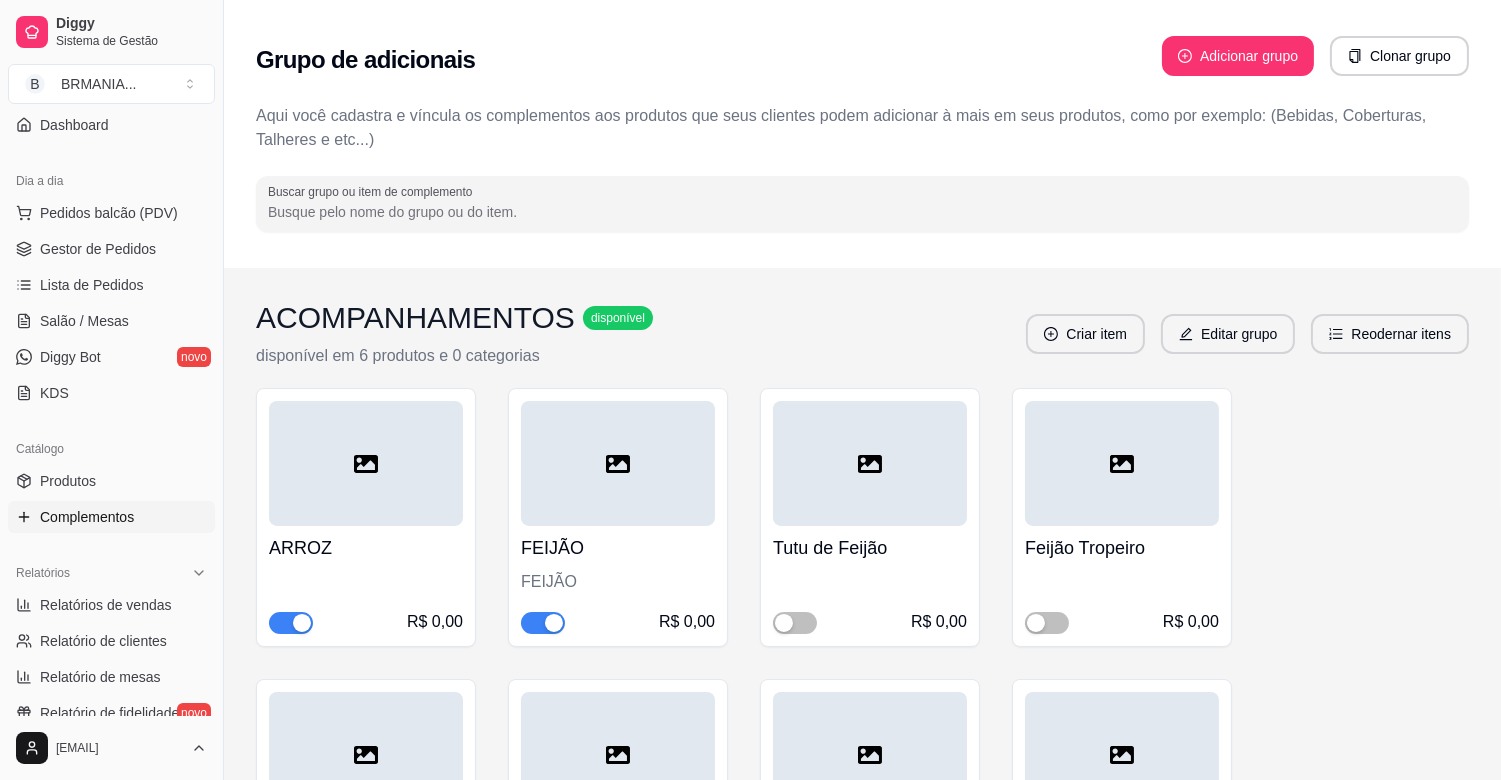 click at bounding box center [554, 623] 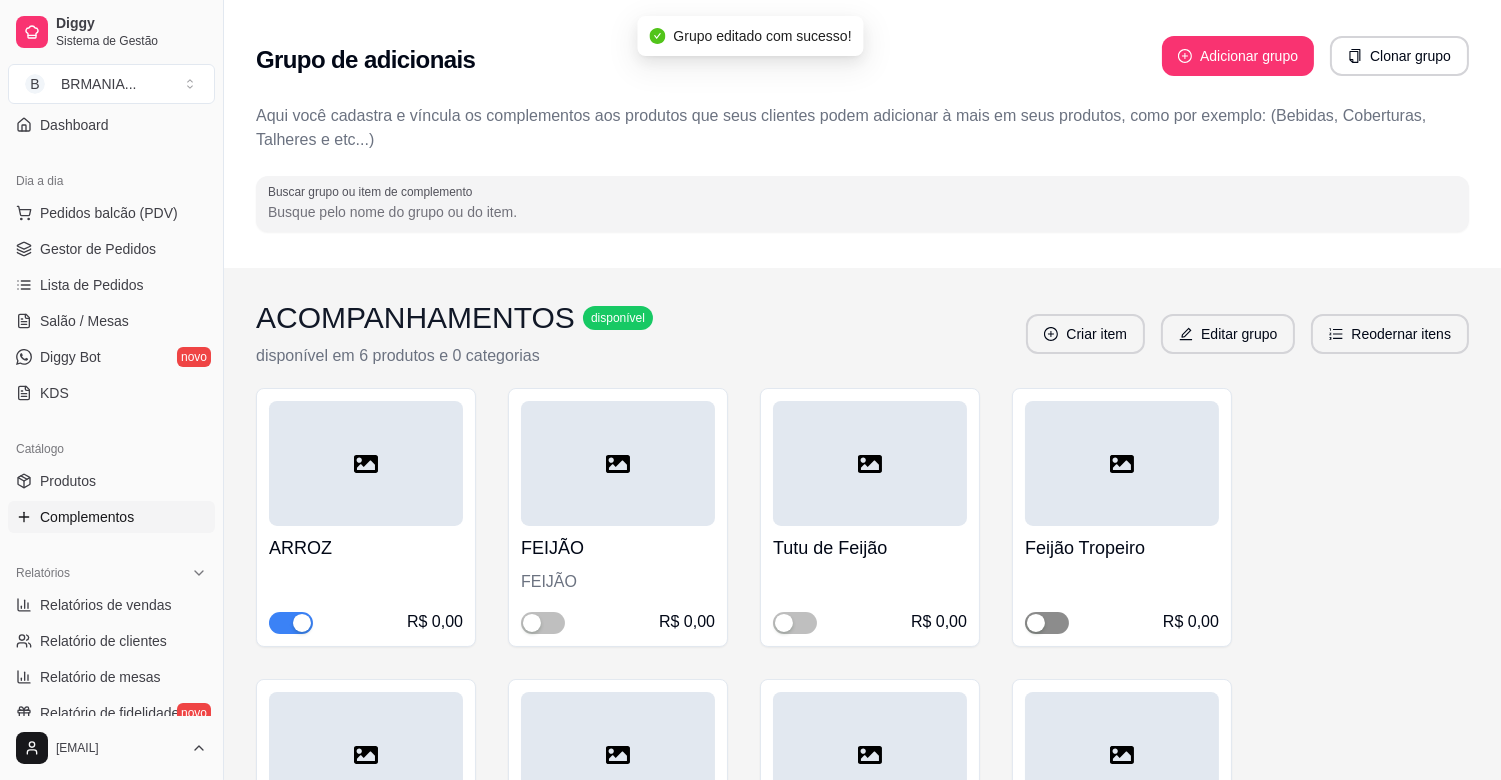 click at bounding box center (1047, 623) 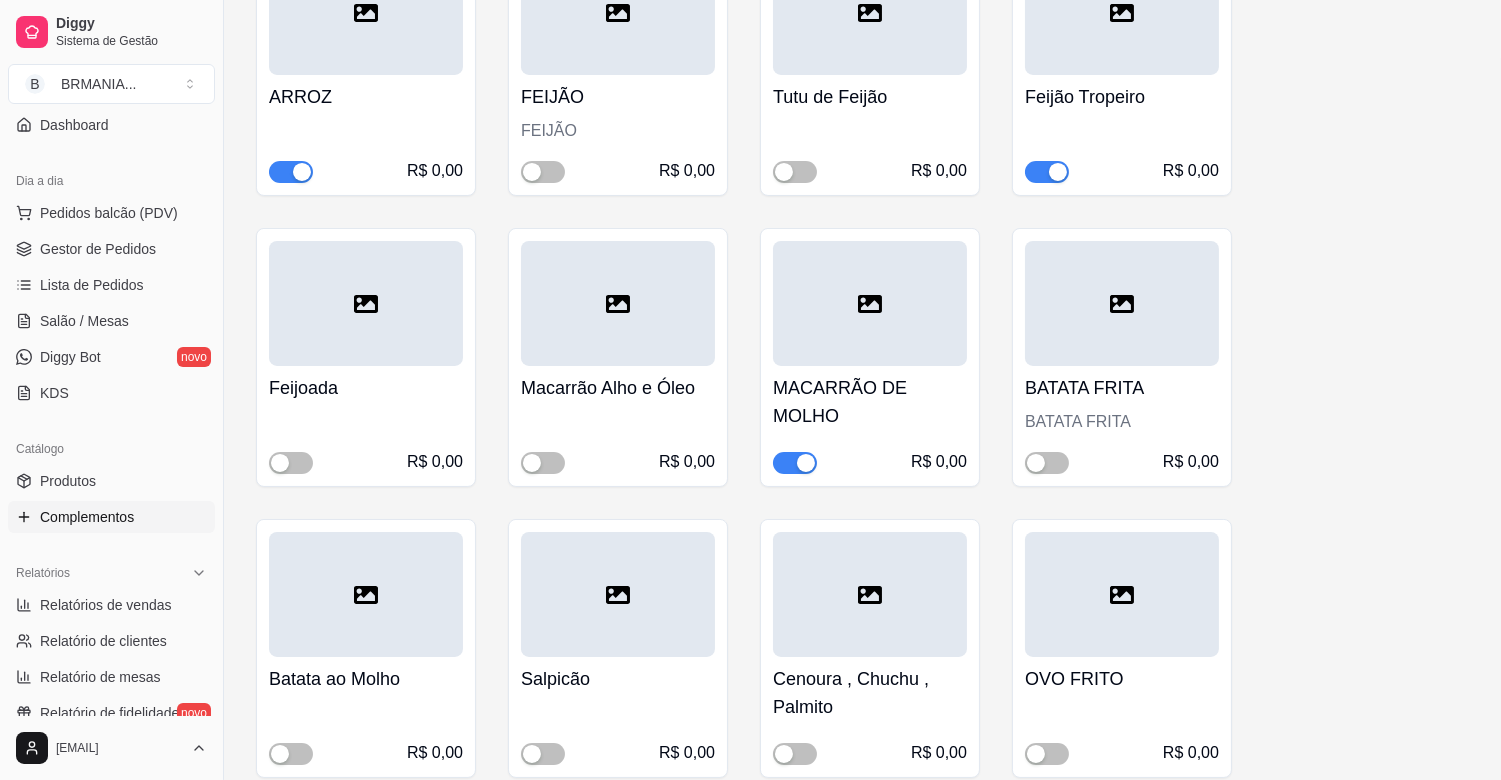 scroll, scrollTop: 486, scrollLeft: 0, axis: vertical 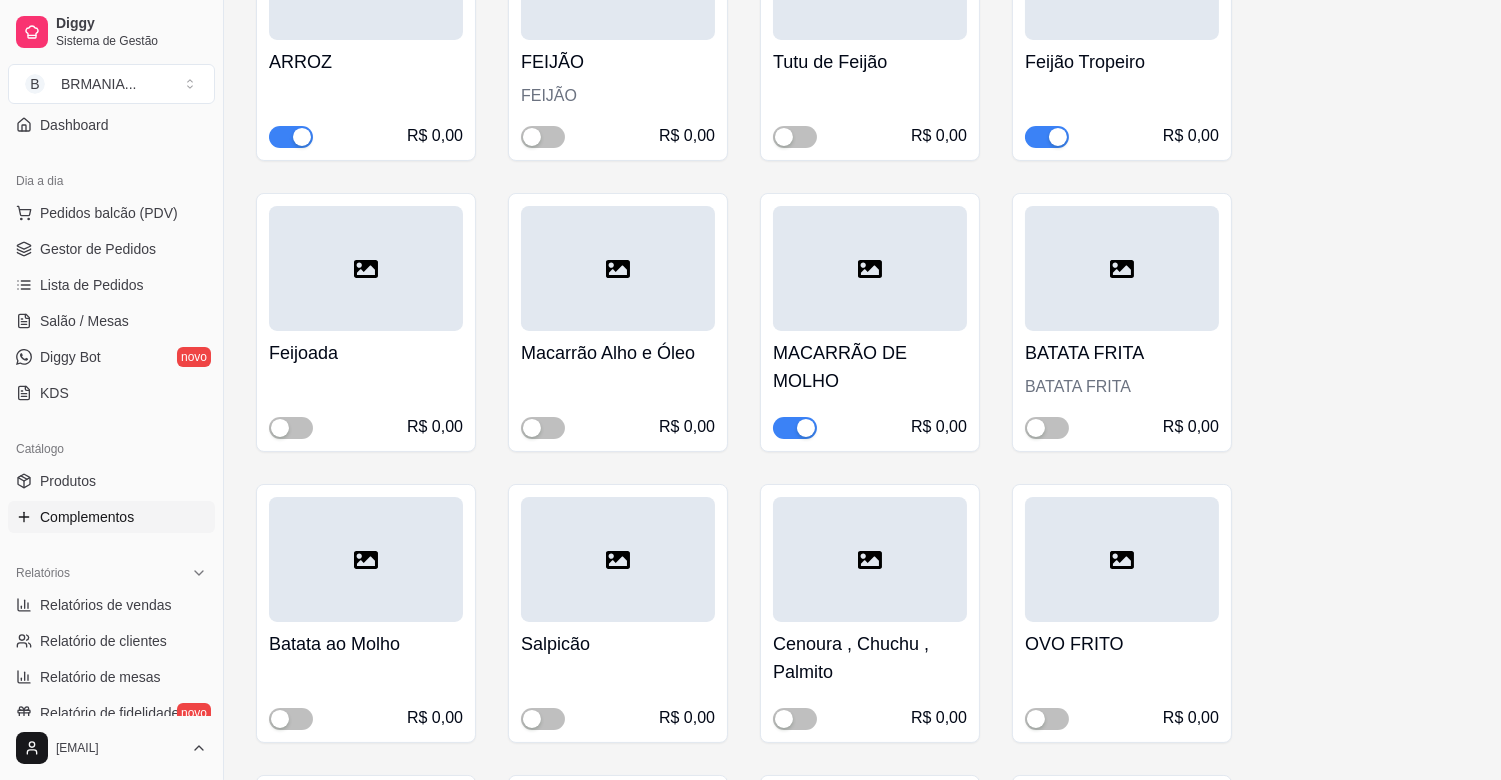click at bounding box center (806, 428) 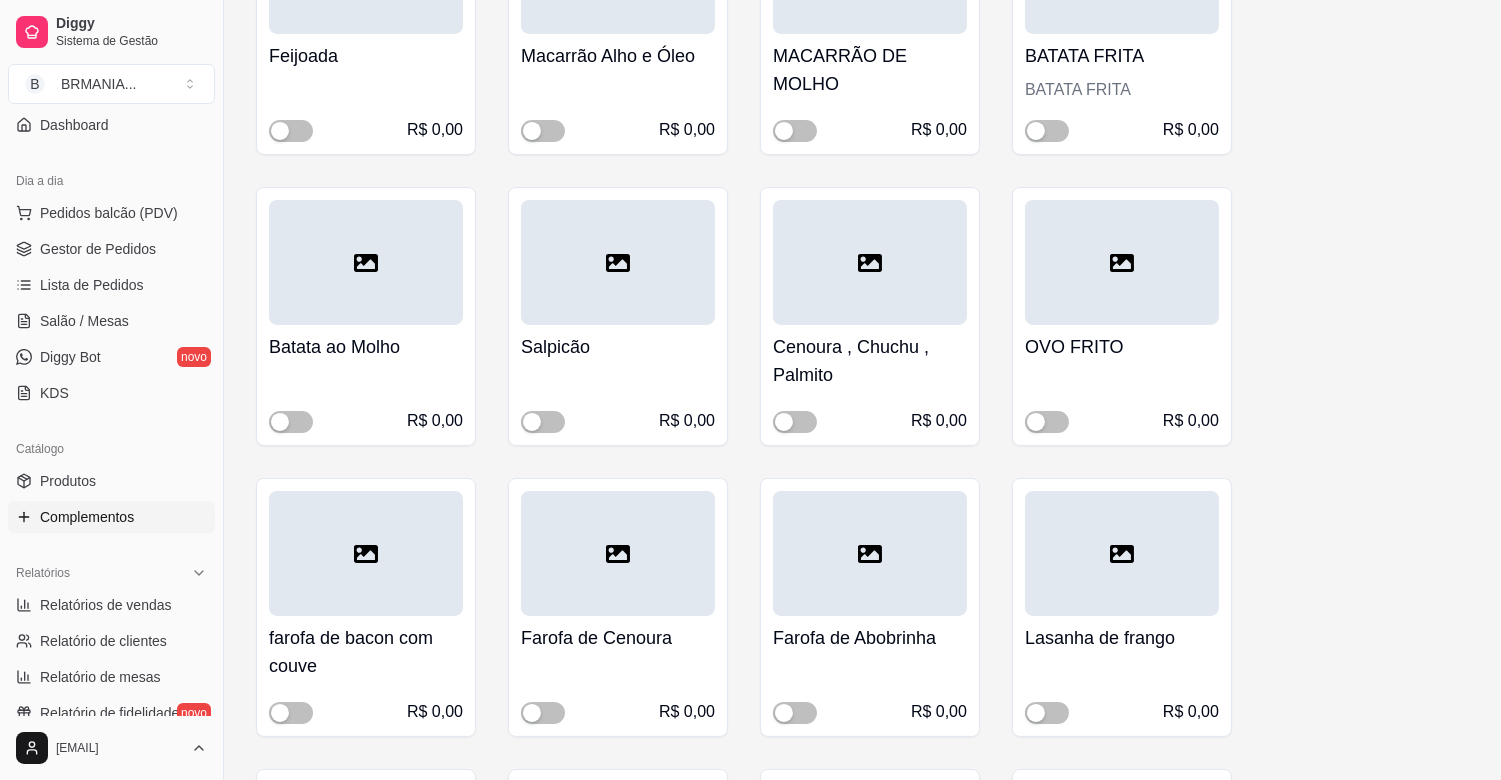 scroll, scrollTop: 877, scrollLeft: 0, axis: vertical 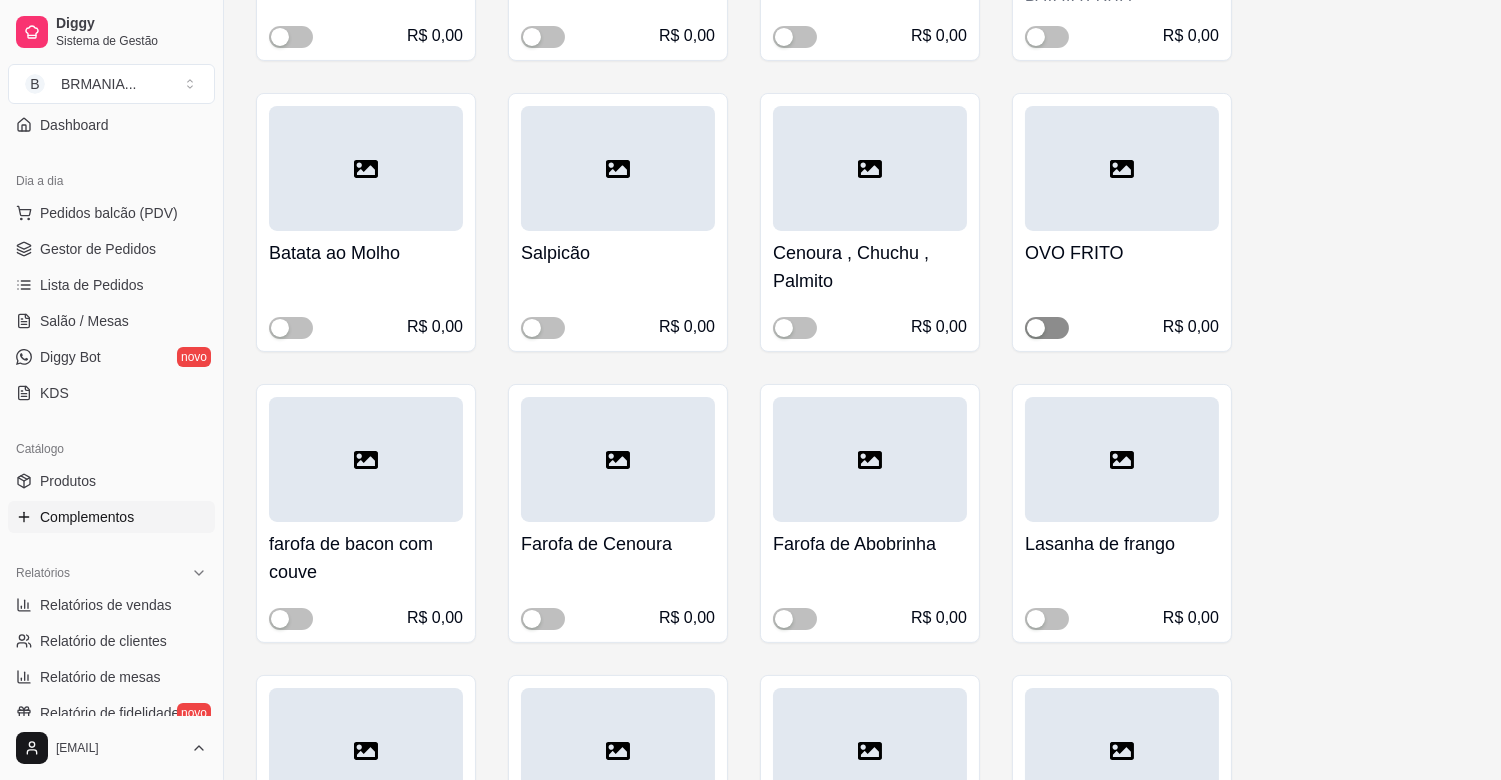 click at bounding box center [1047, 328] 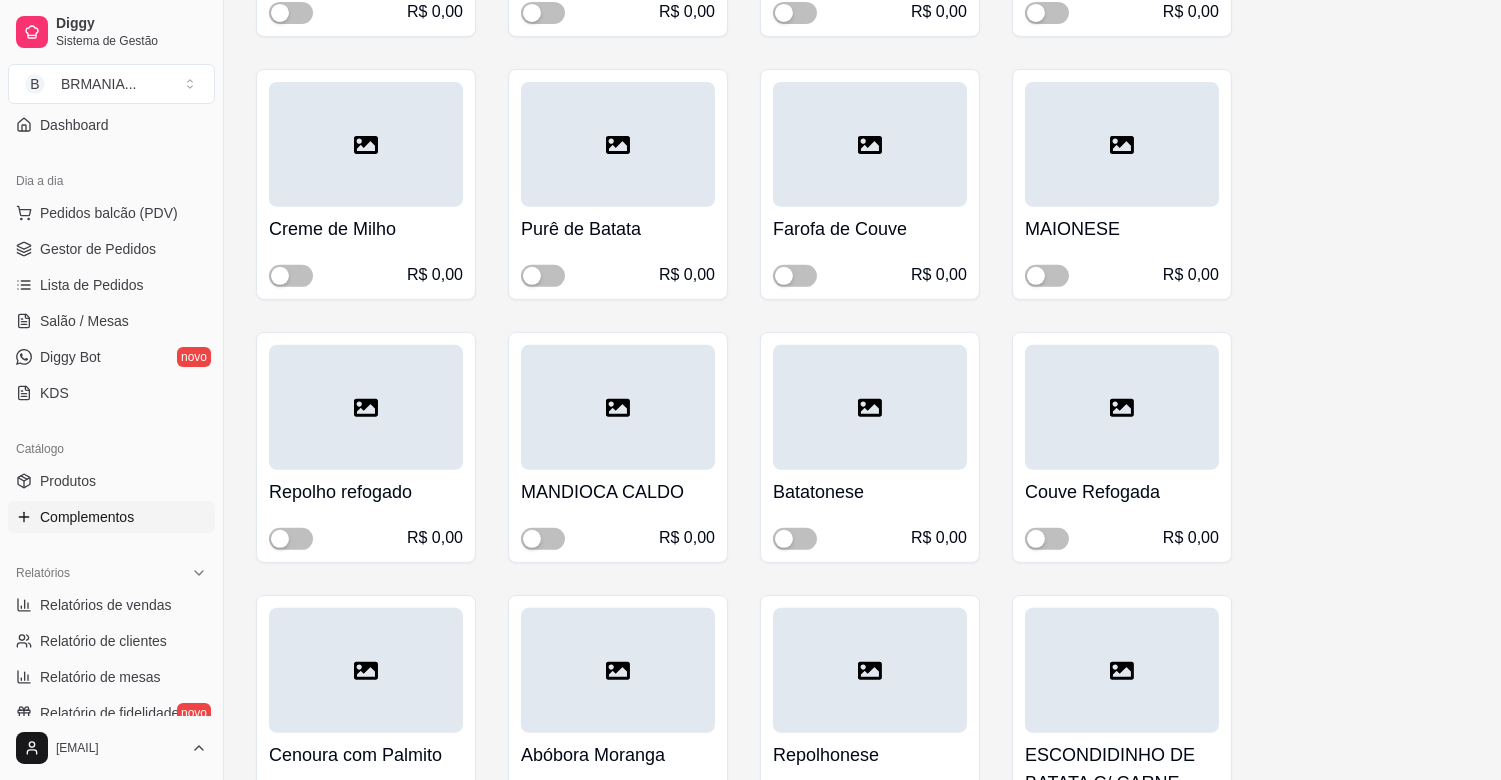 scroll, scrollTop: 1531, scrollLeft: 0, axis: vertical 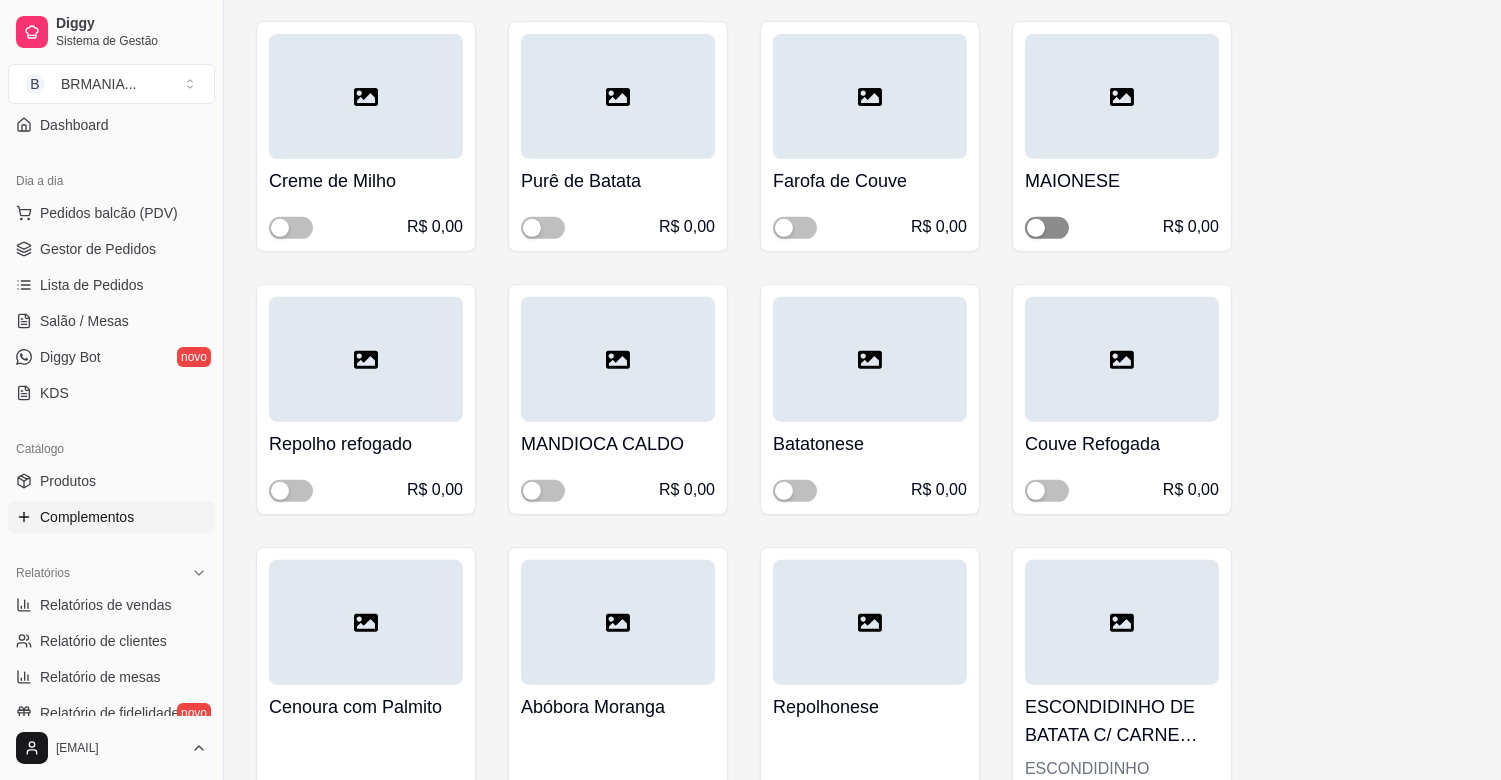 click at bounding box center [1047, 228] 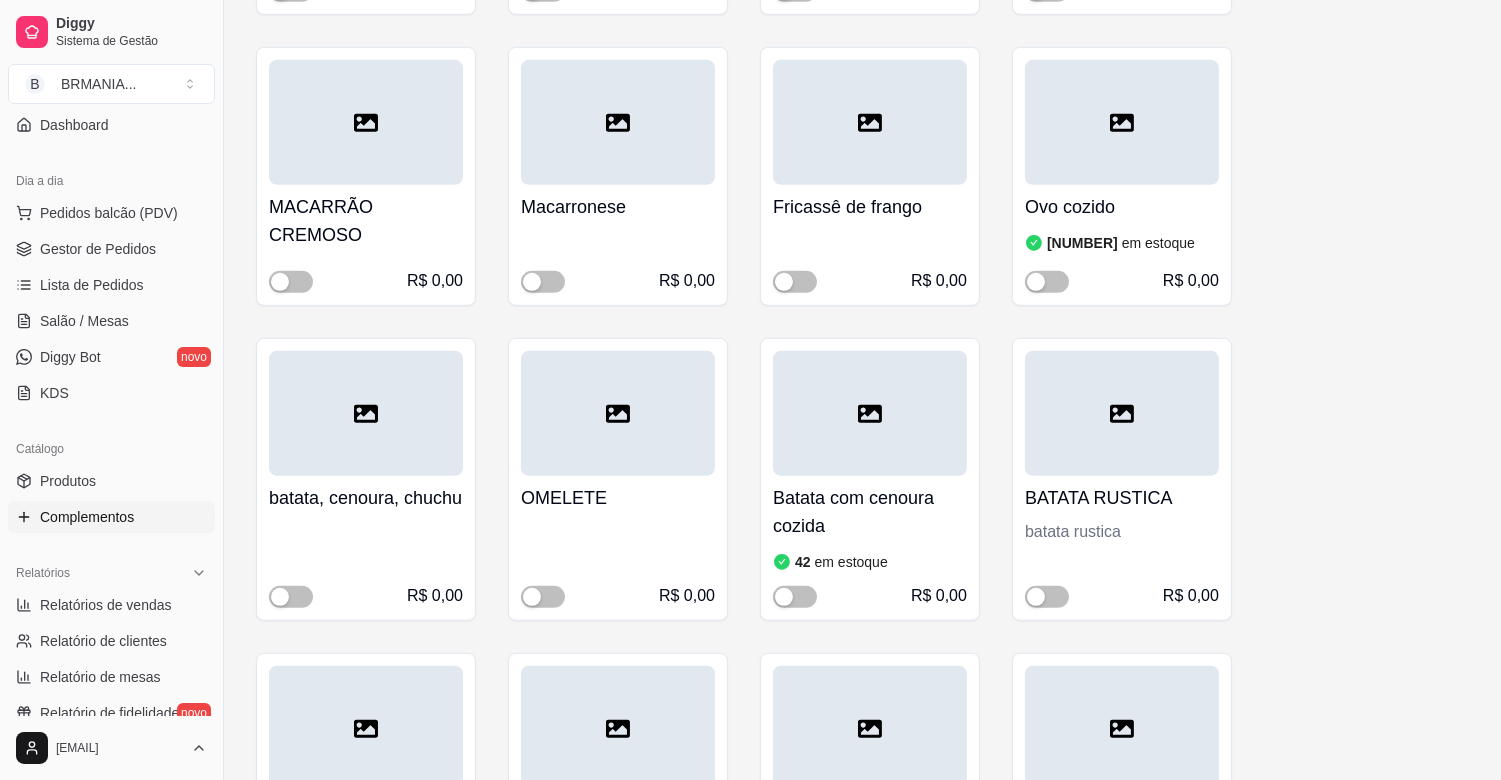 scroll, scrollTop: 2433, scrollLeft: 0, axis: vertical 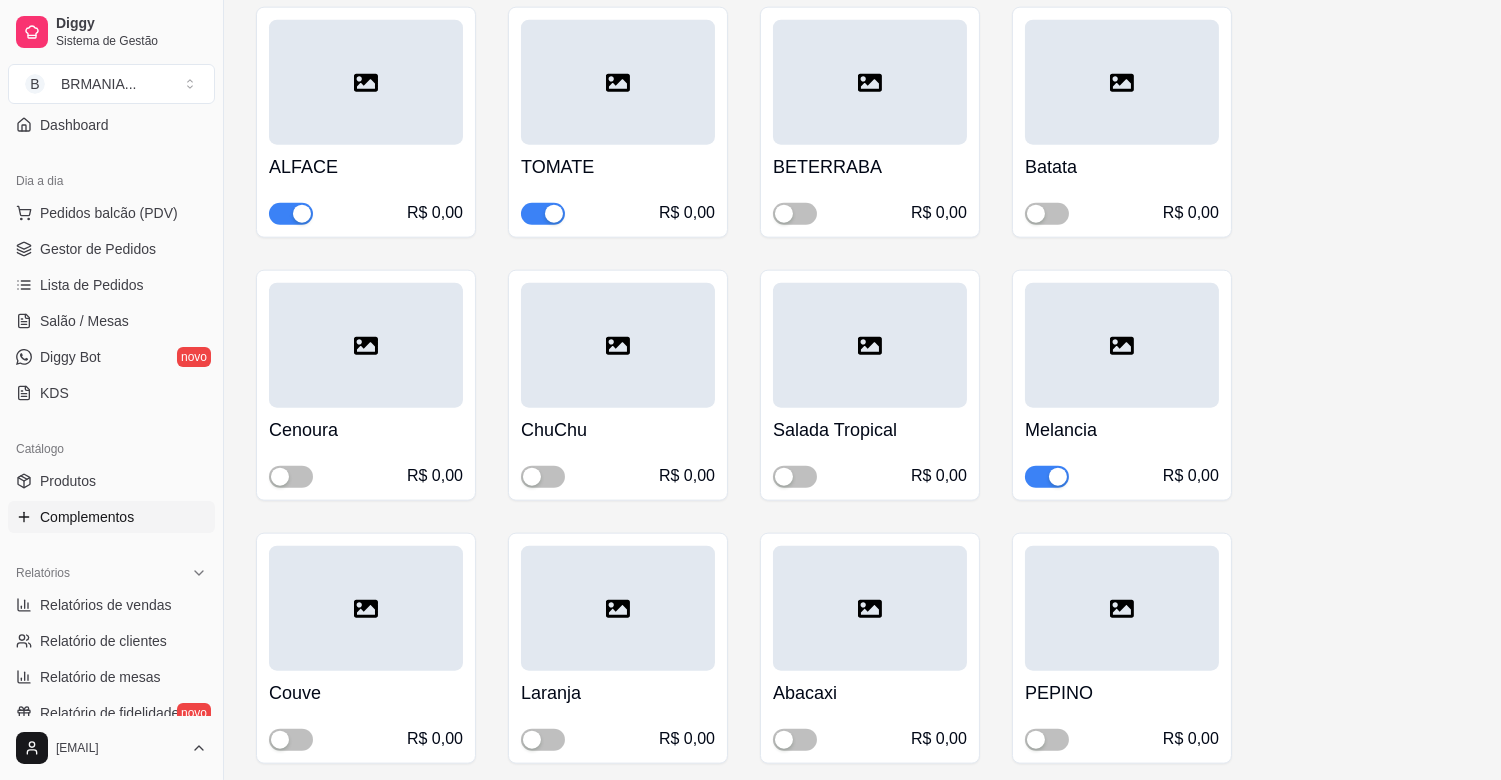 click at bounding box center (1058, 477) 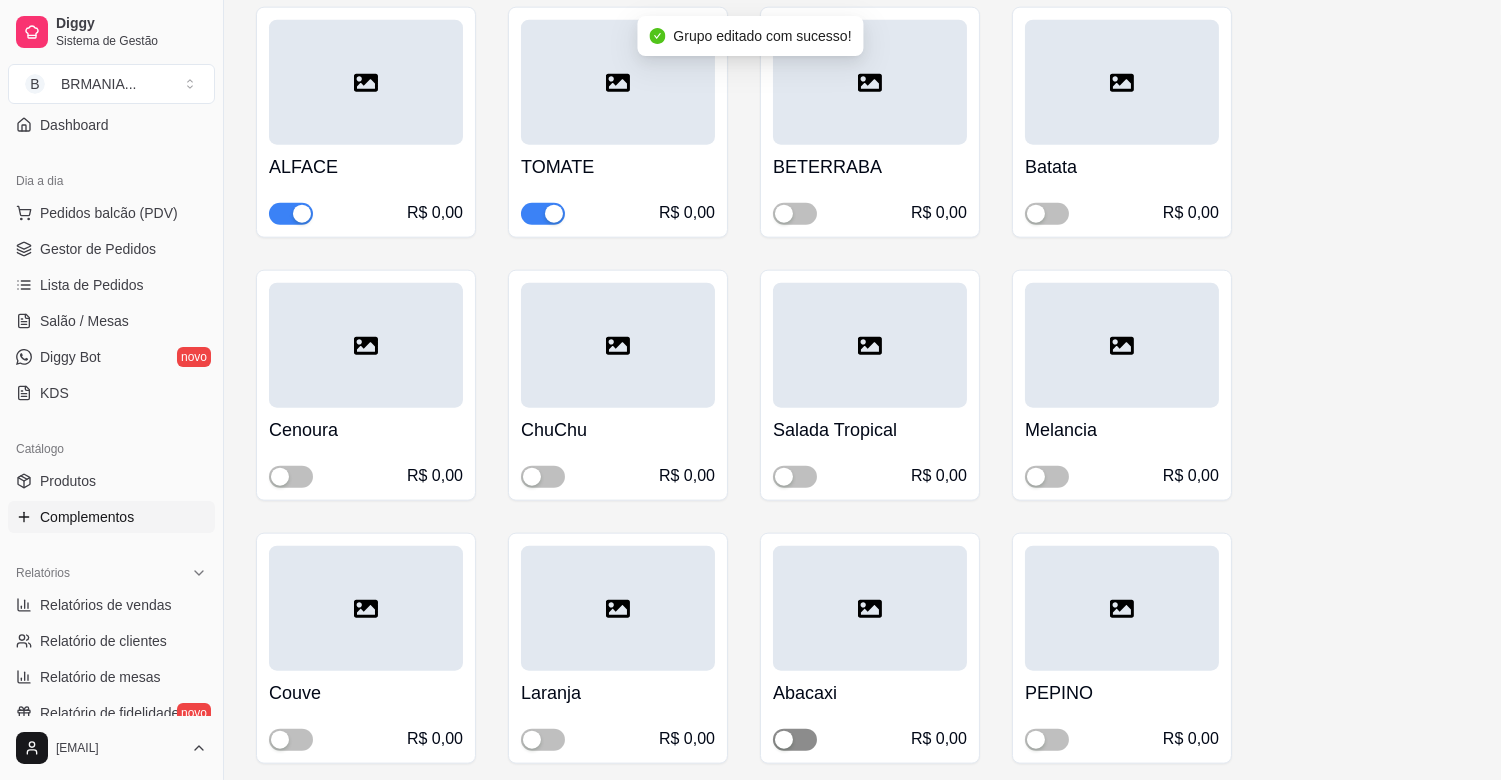 click at bounding box center (795, 740) 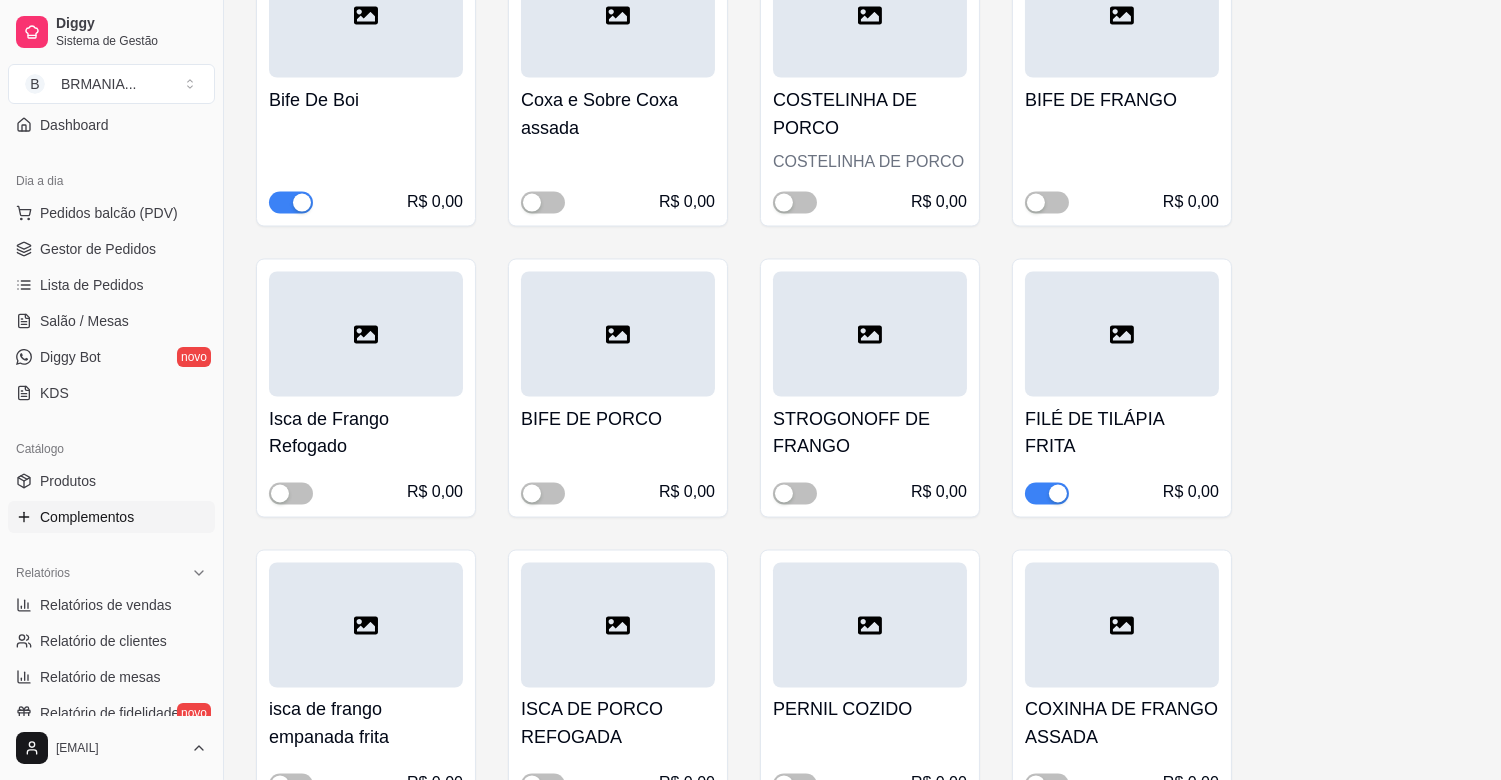 scroll, scrollTop: 6325, scrollLeft: 0, axis: vertical 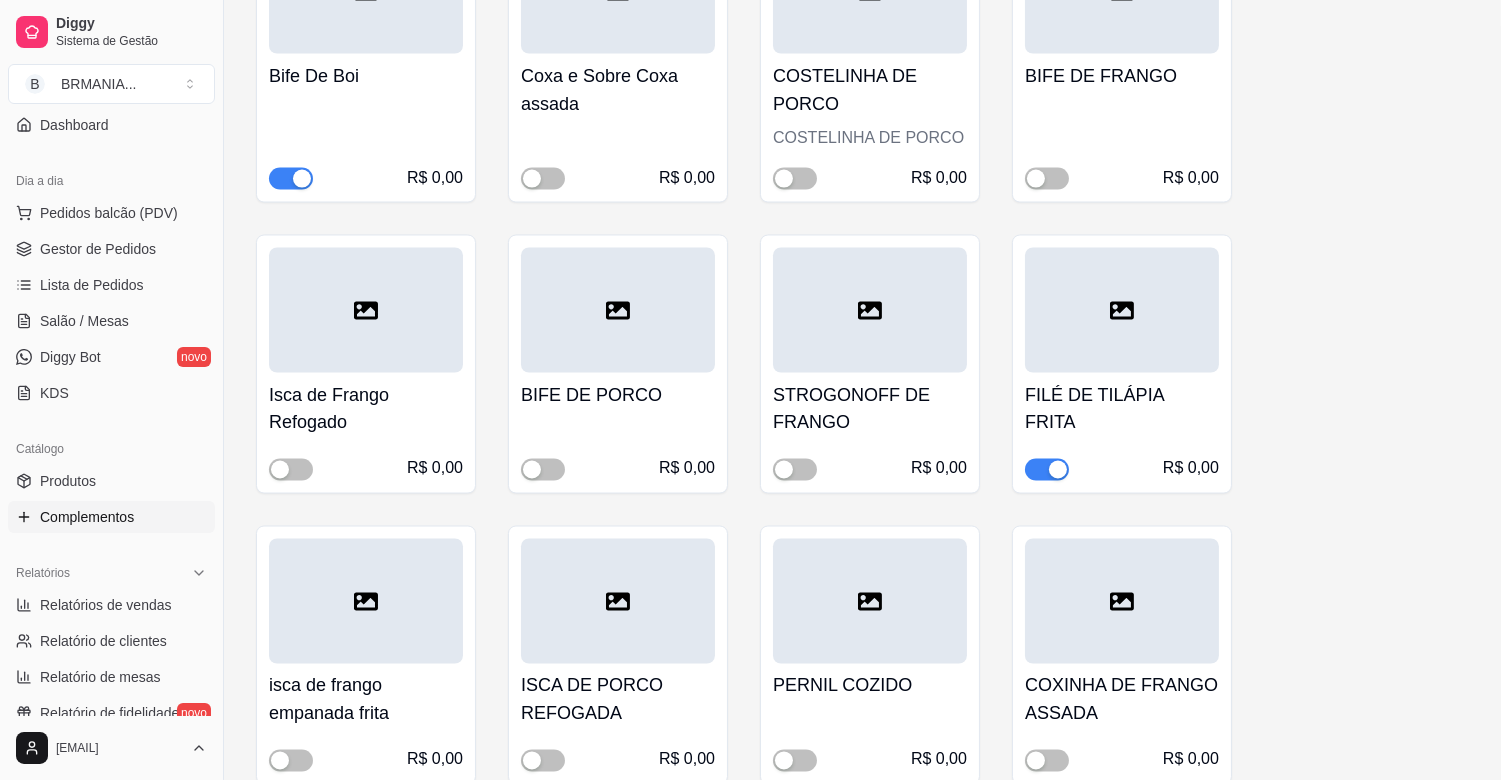 click at bounding box center (1058, 470) 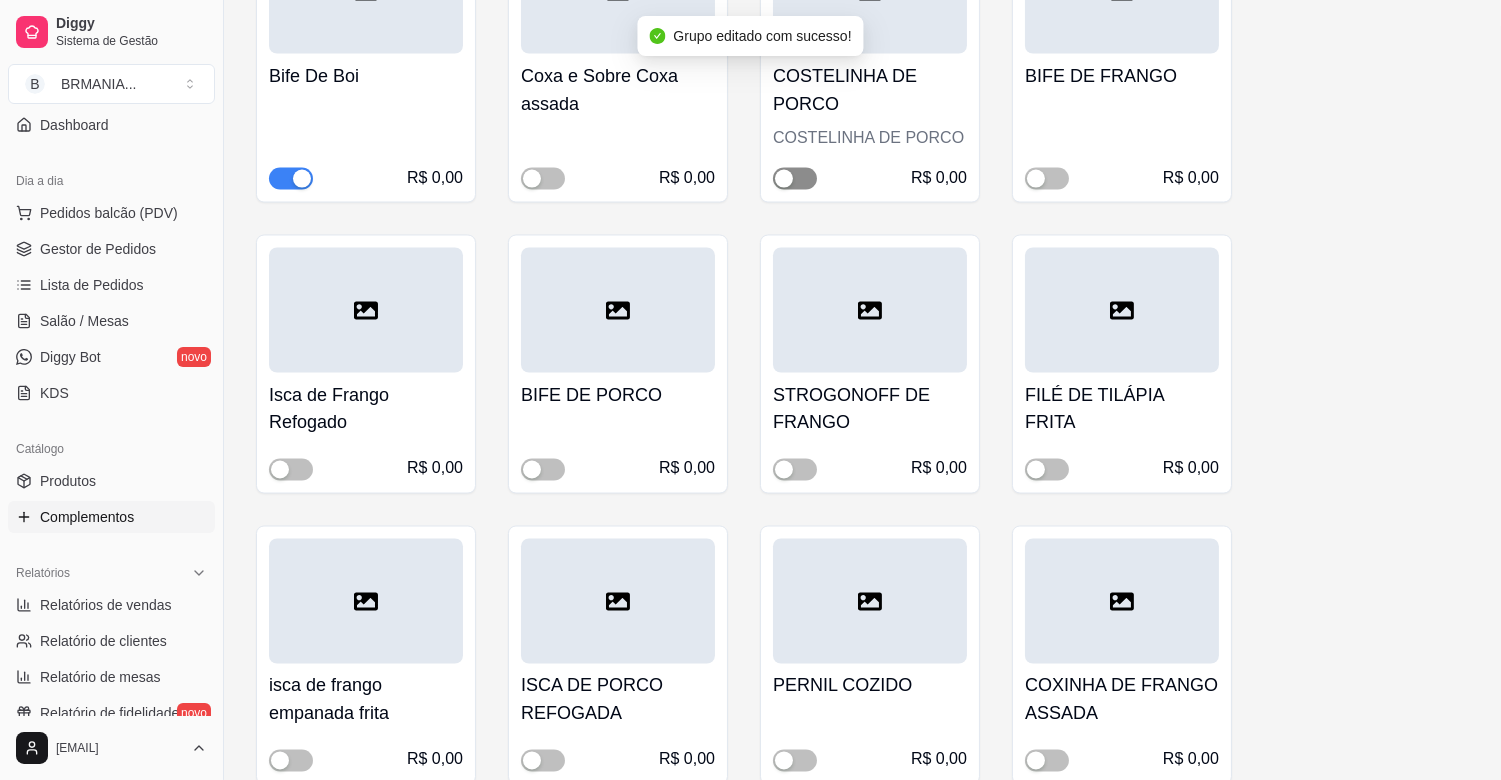 click at bounding box center [795, 179] 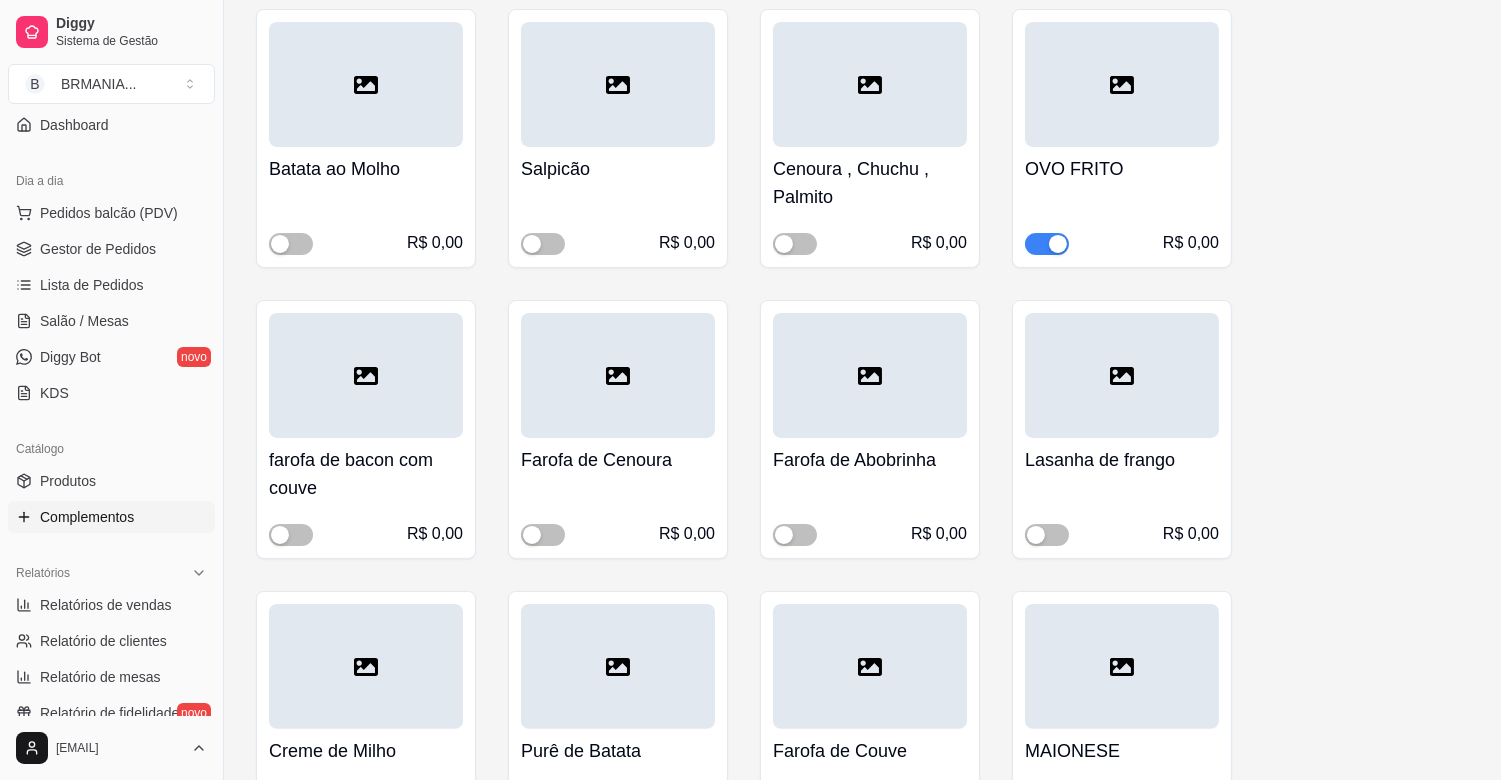 scroll, scrollTop: 877, scrollLeft: 0, axis: vertical 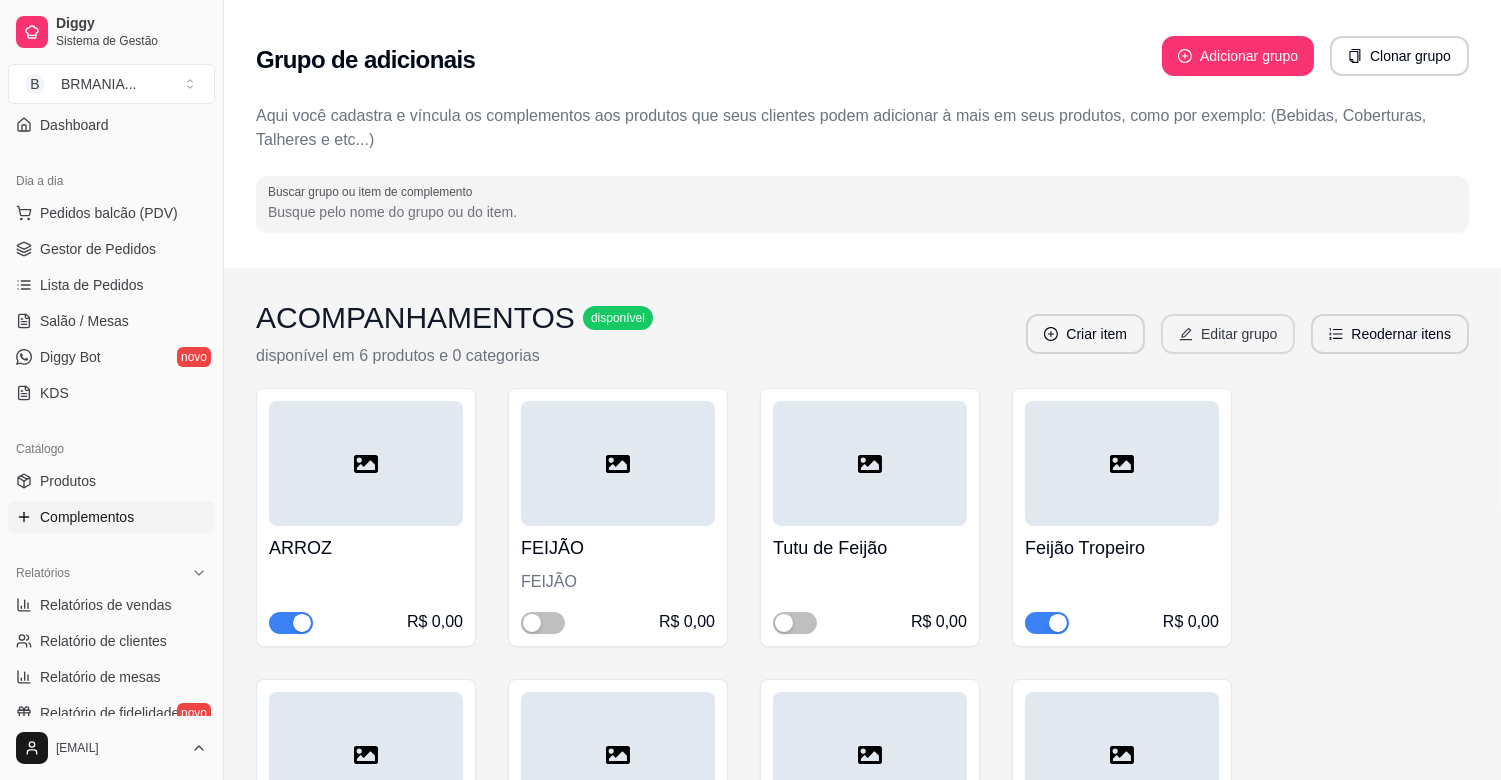 click on "Editar grupo" at bounding box center (1228, 334) 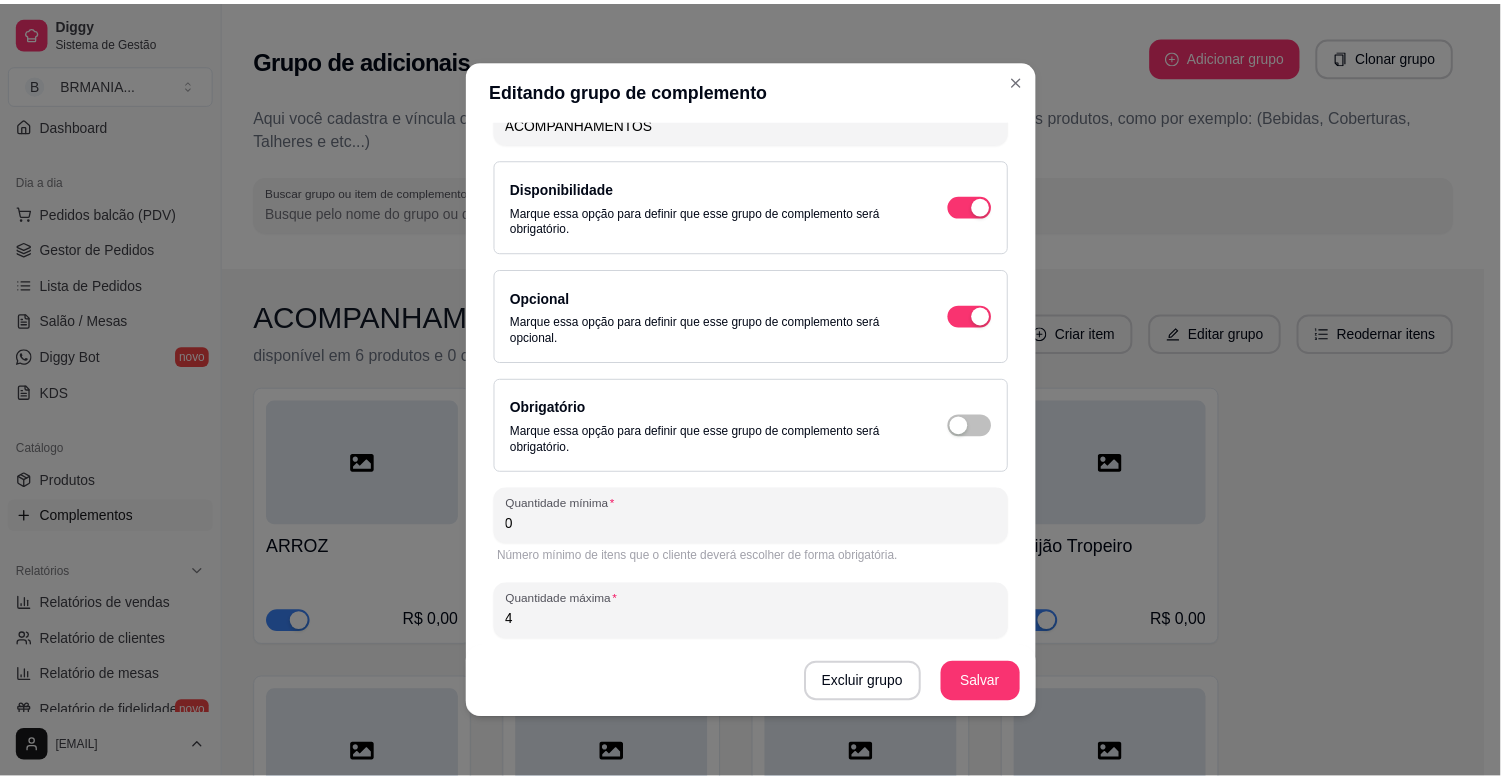 scroll, scrollTop: 134, scrollLeft: 0, axis: vertical 